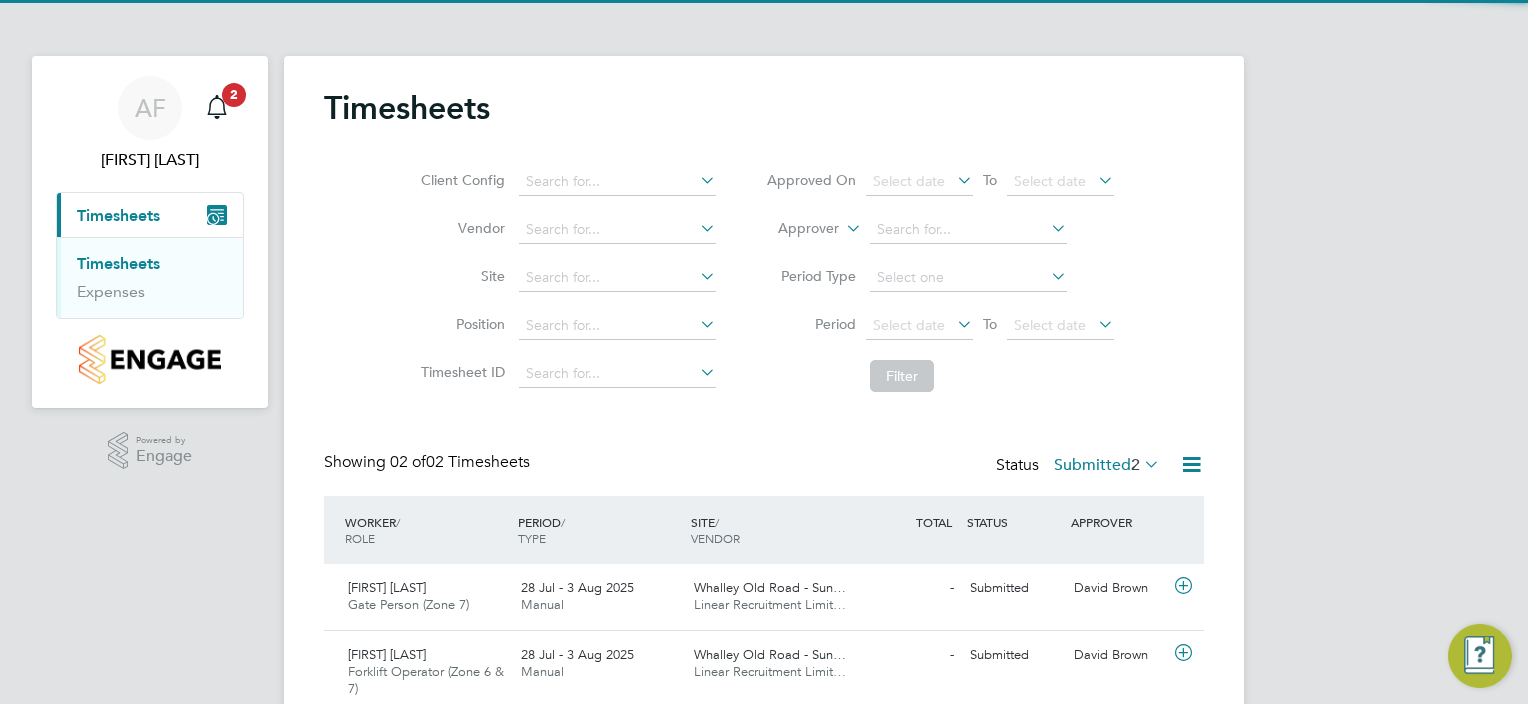 scroll, scrollTop: 0, scrollLeft: 0, axis: both 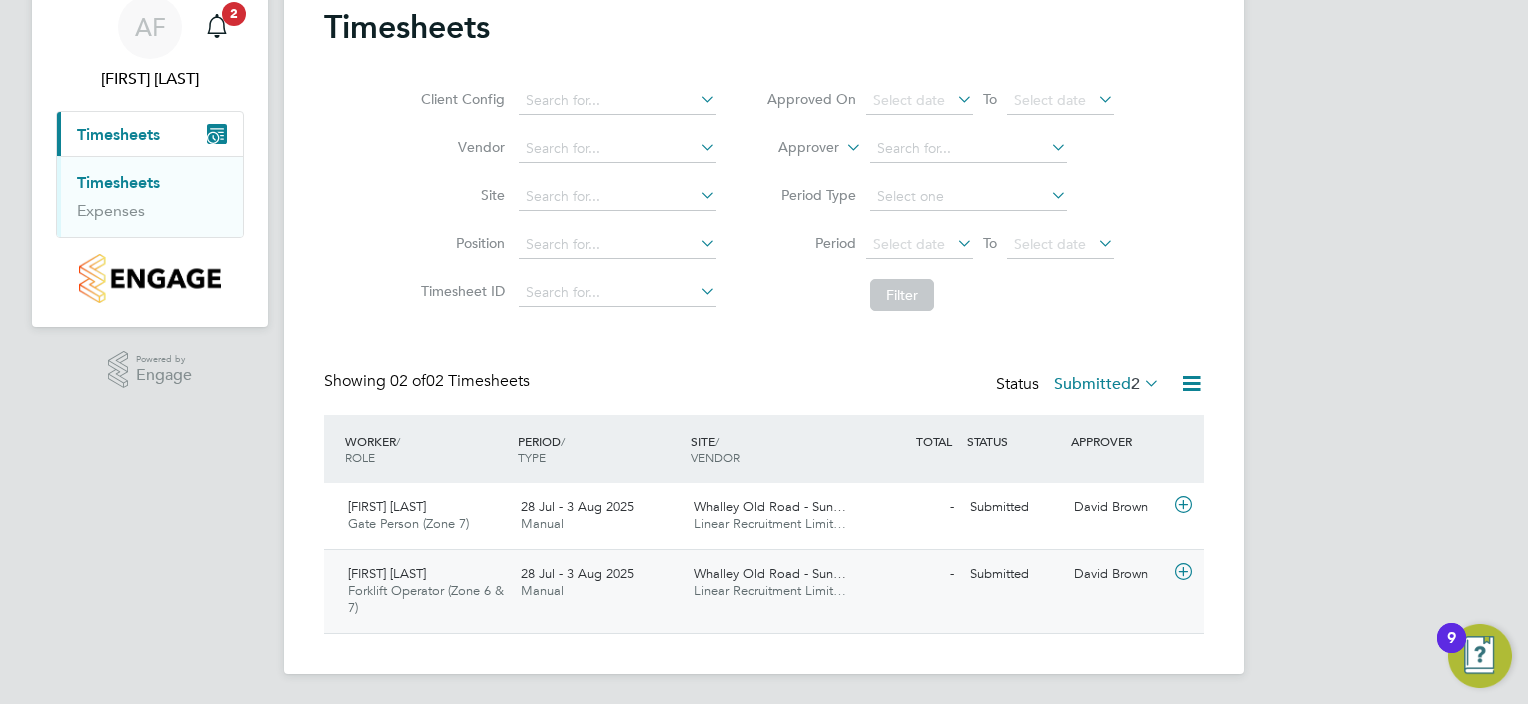 click on "Forklift Operator (Zone 6 & 7)" 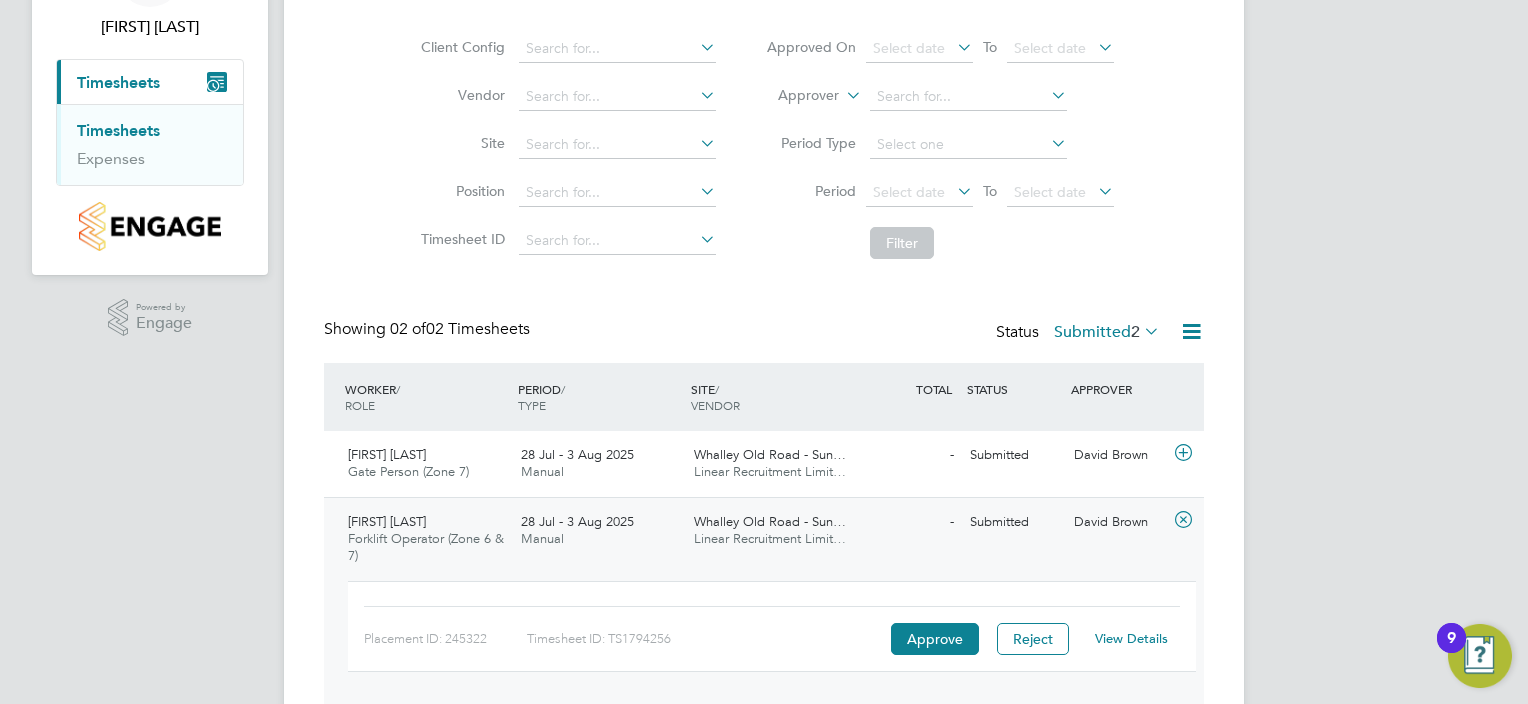 scroll, scrollTop: 181, scrollLeft: 0, axis: vertical 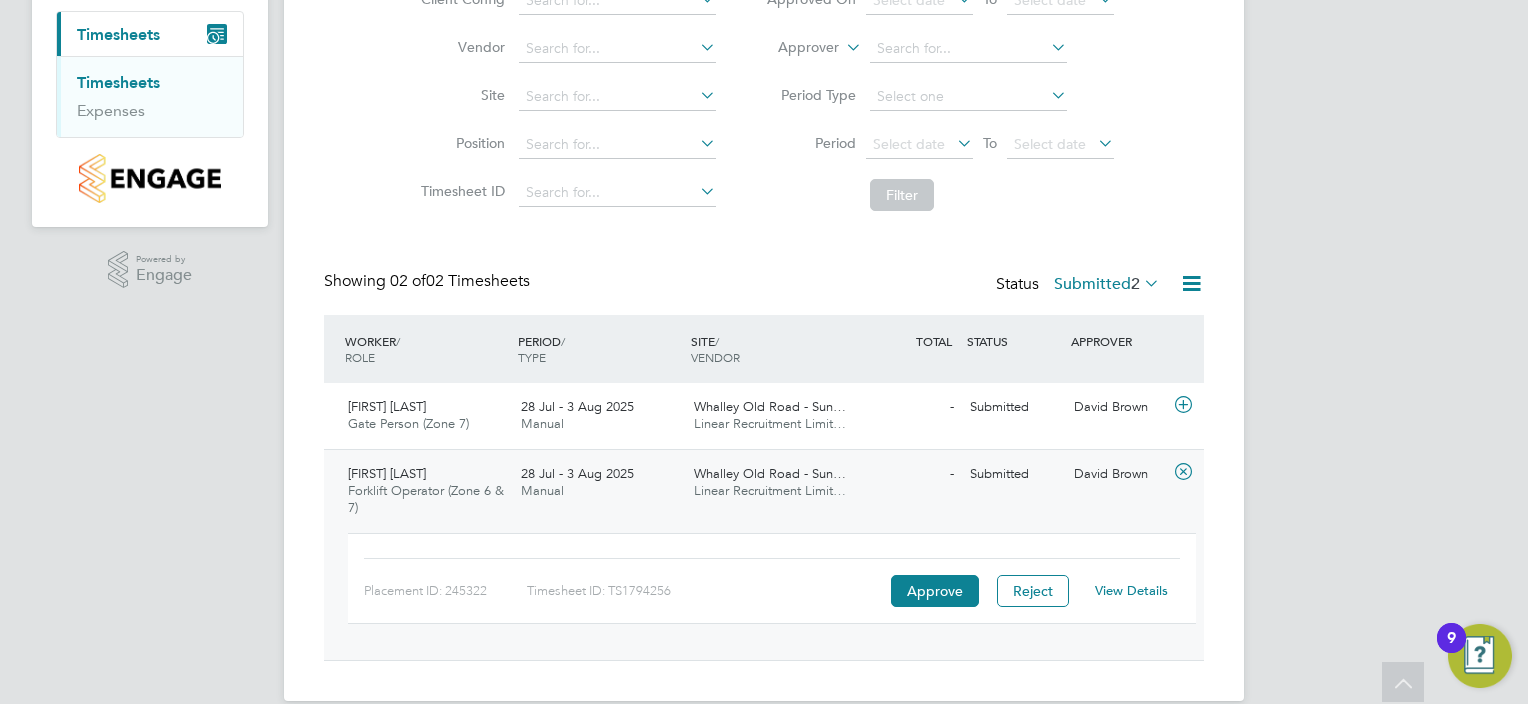 click on "Whalley Old Road - Sun…" 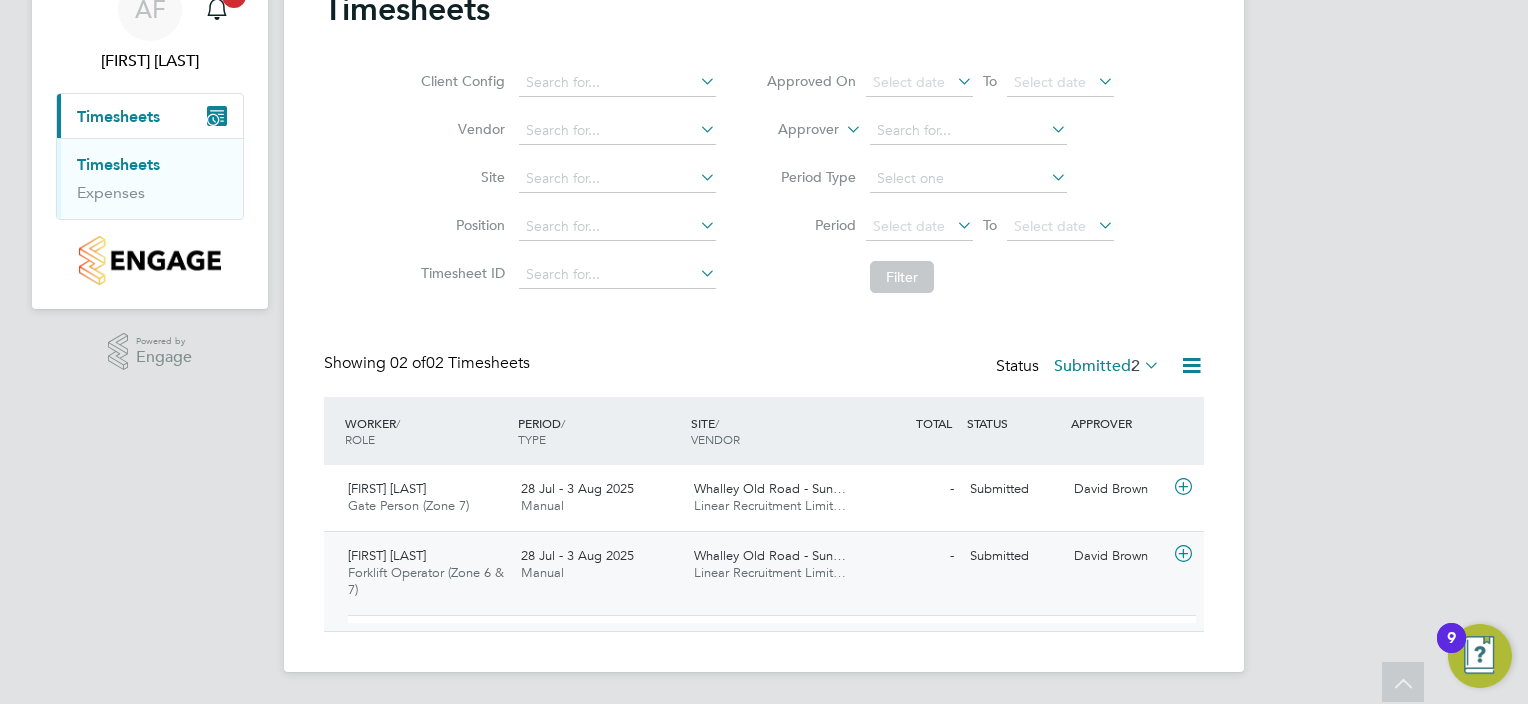 scroll, scrollTop: 81, scrollLeft: 0, axis: vertical 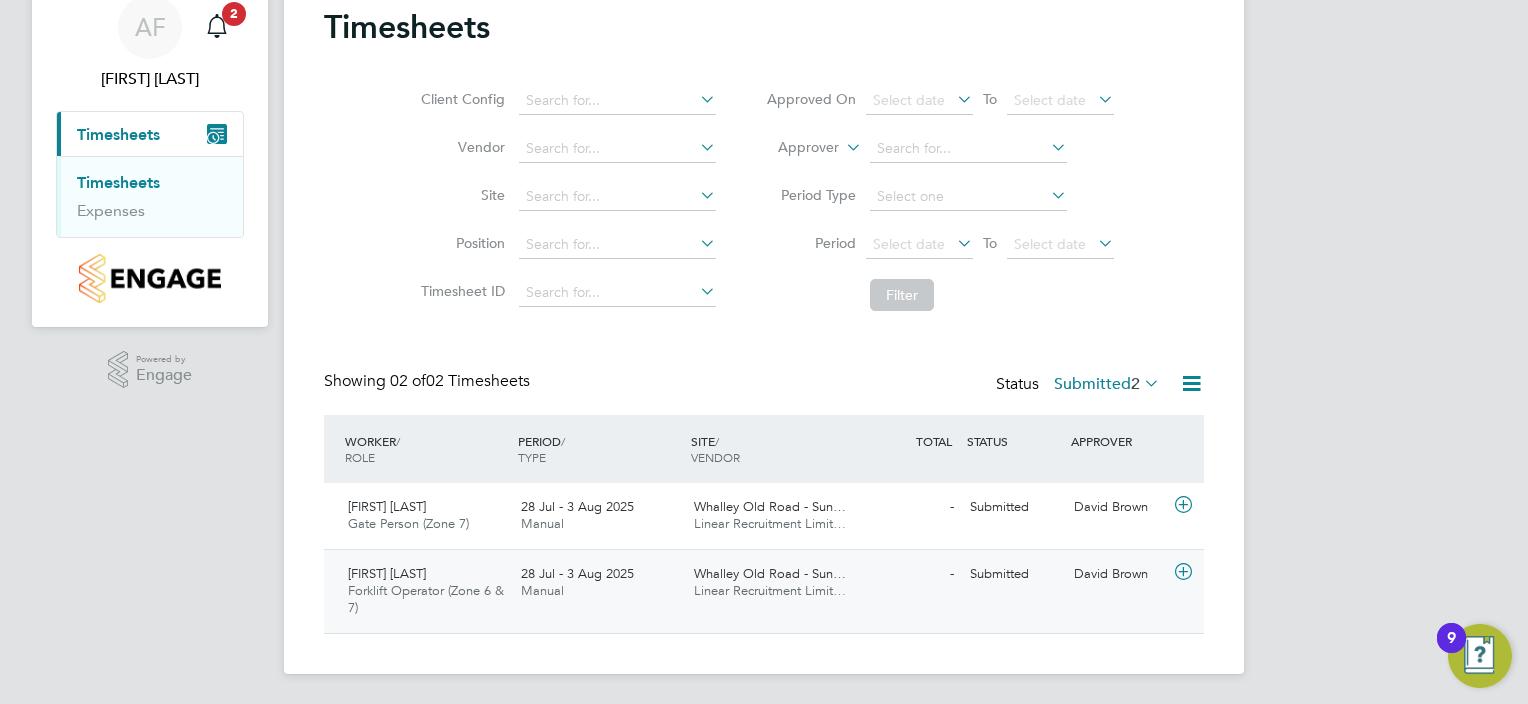 click on "Whalley Old Road - Sun…" 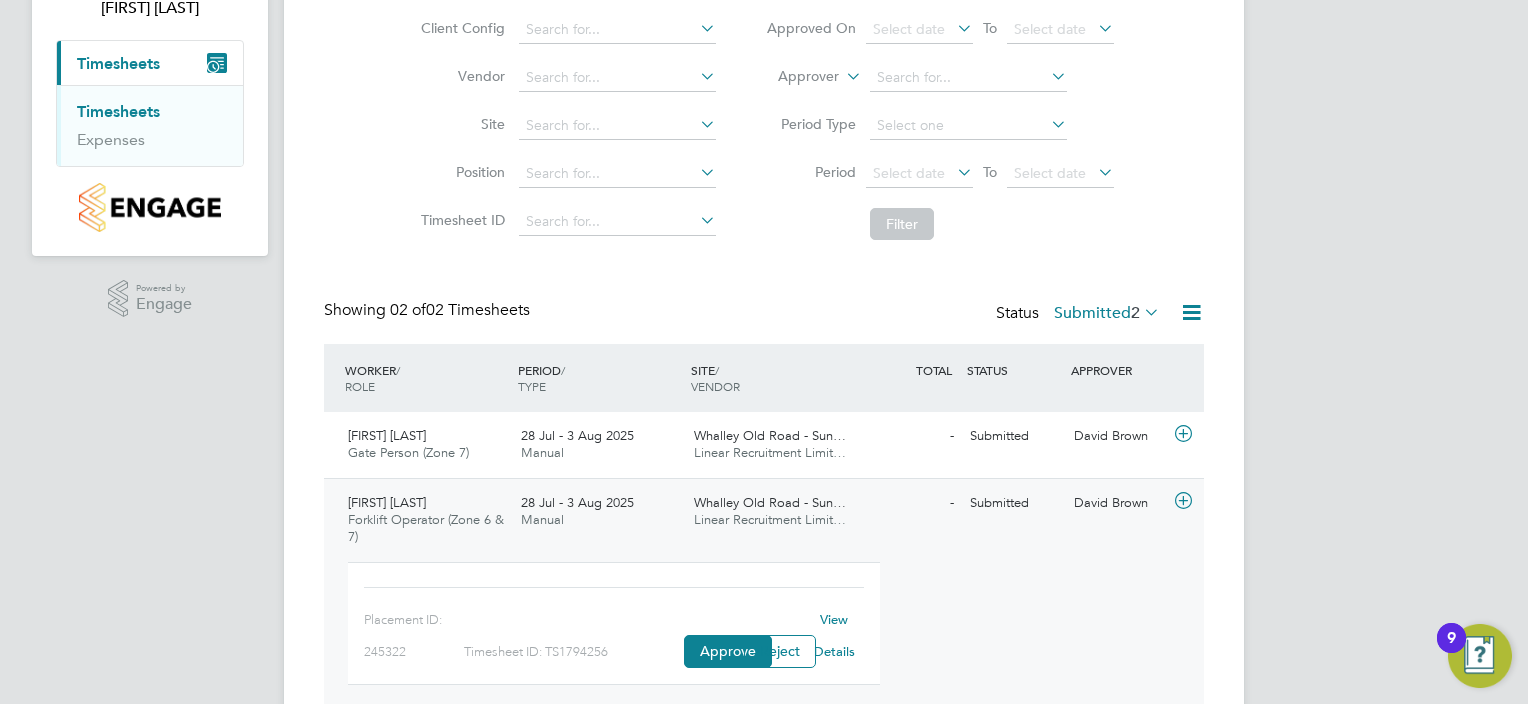 scroll, scrollTop: 181, scrollLeft: 0, axis: vertical 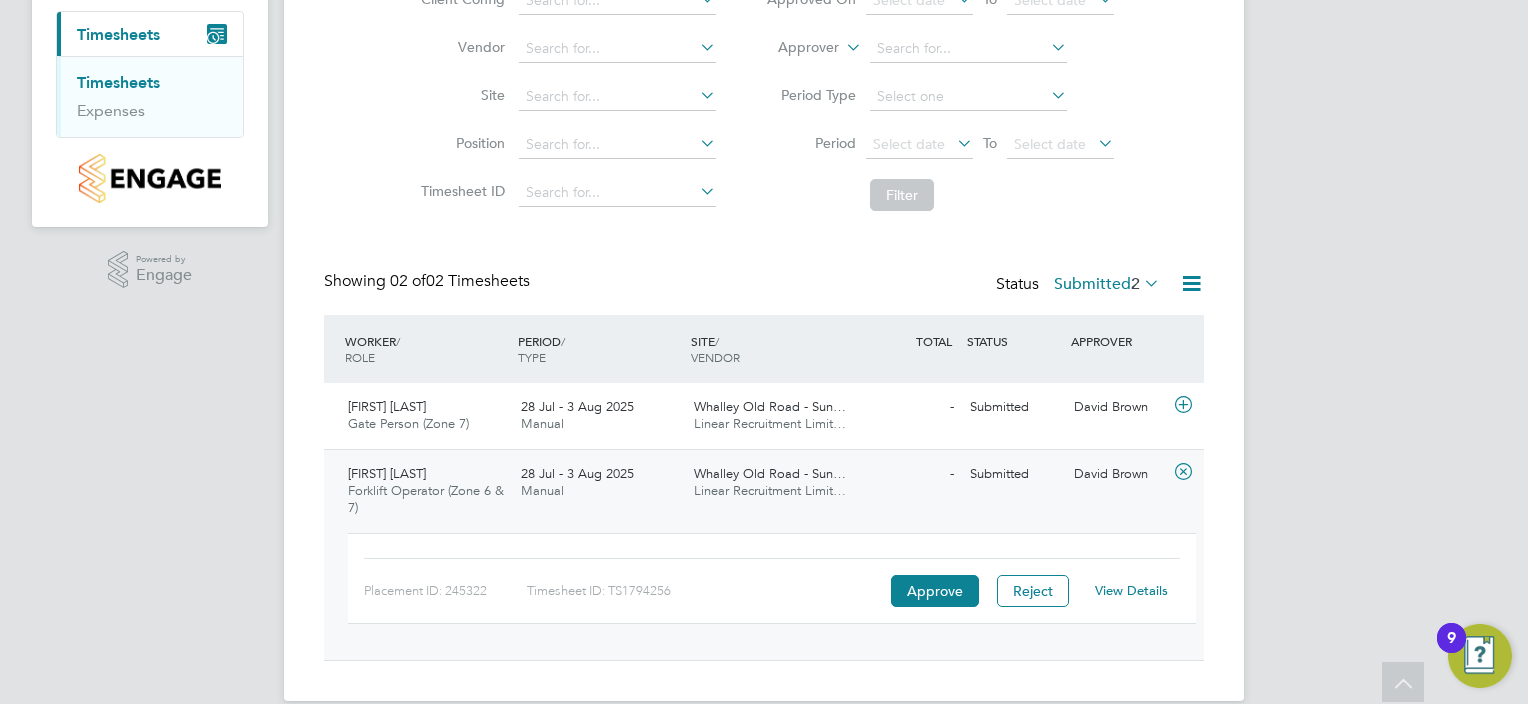 click on "View Details" 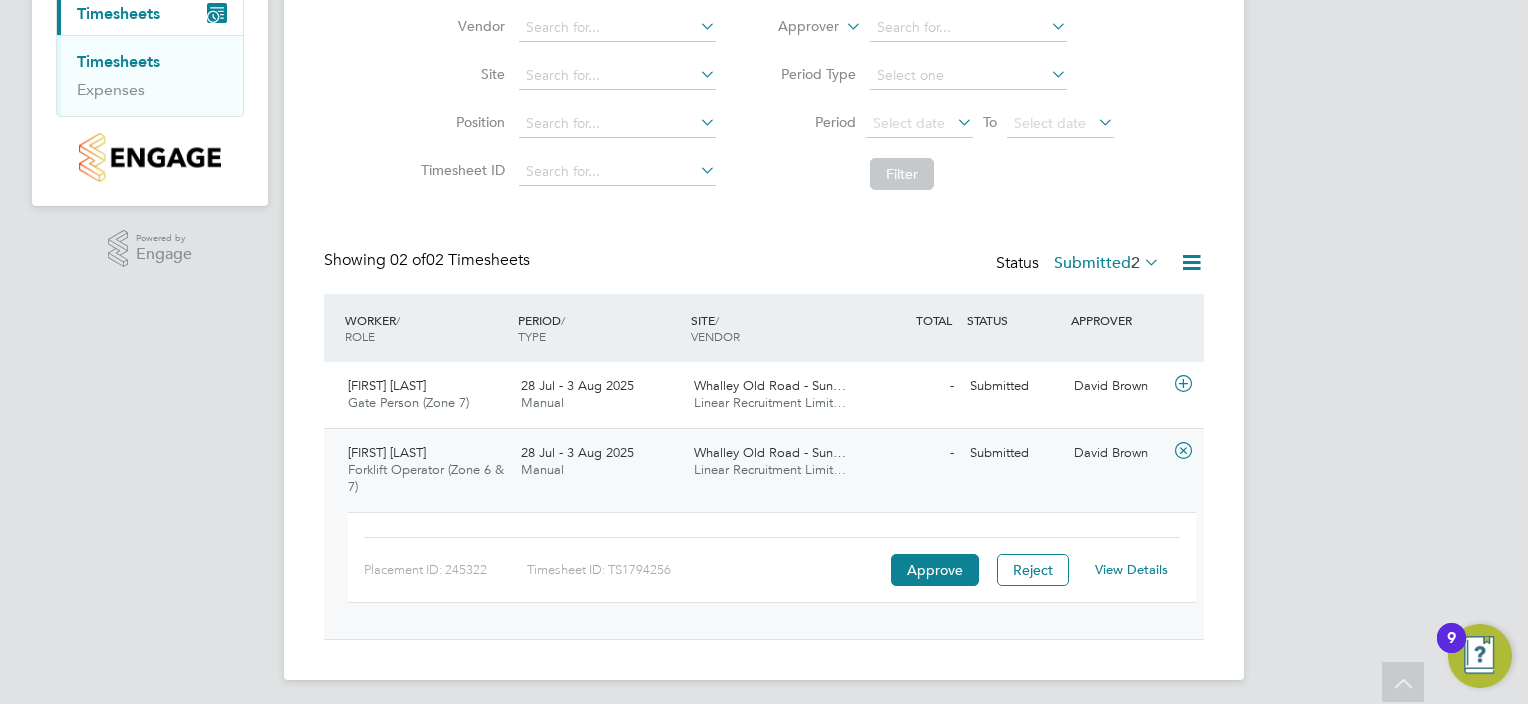 scroll, scrollTop: 208, scrollLeft: 0, axis: vertical 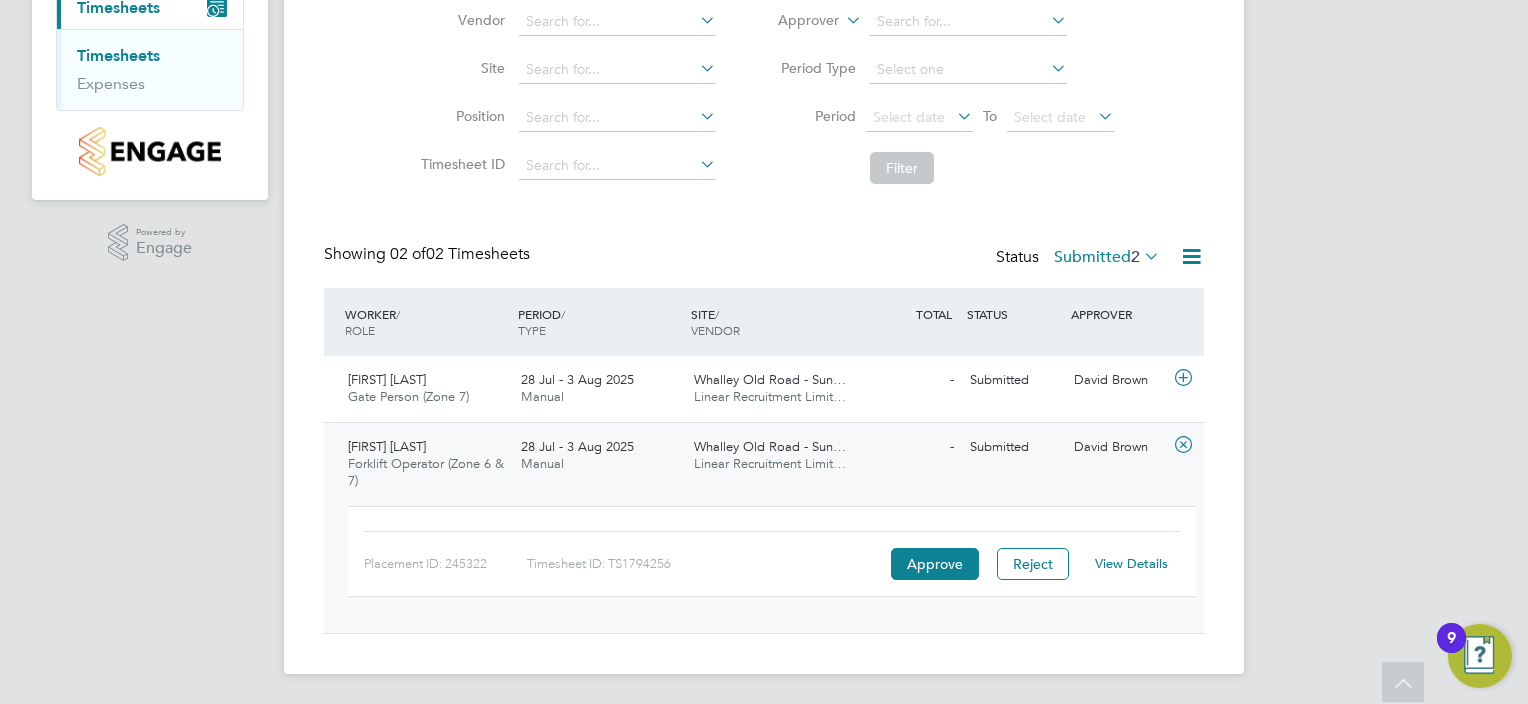 click on "- Submitted" 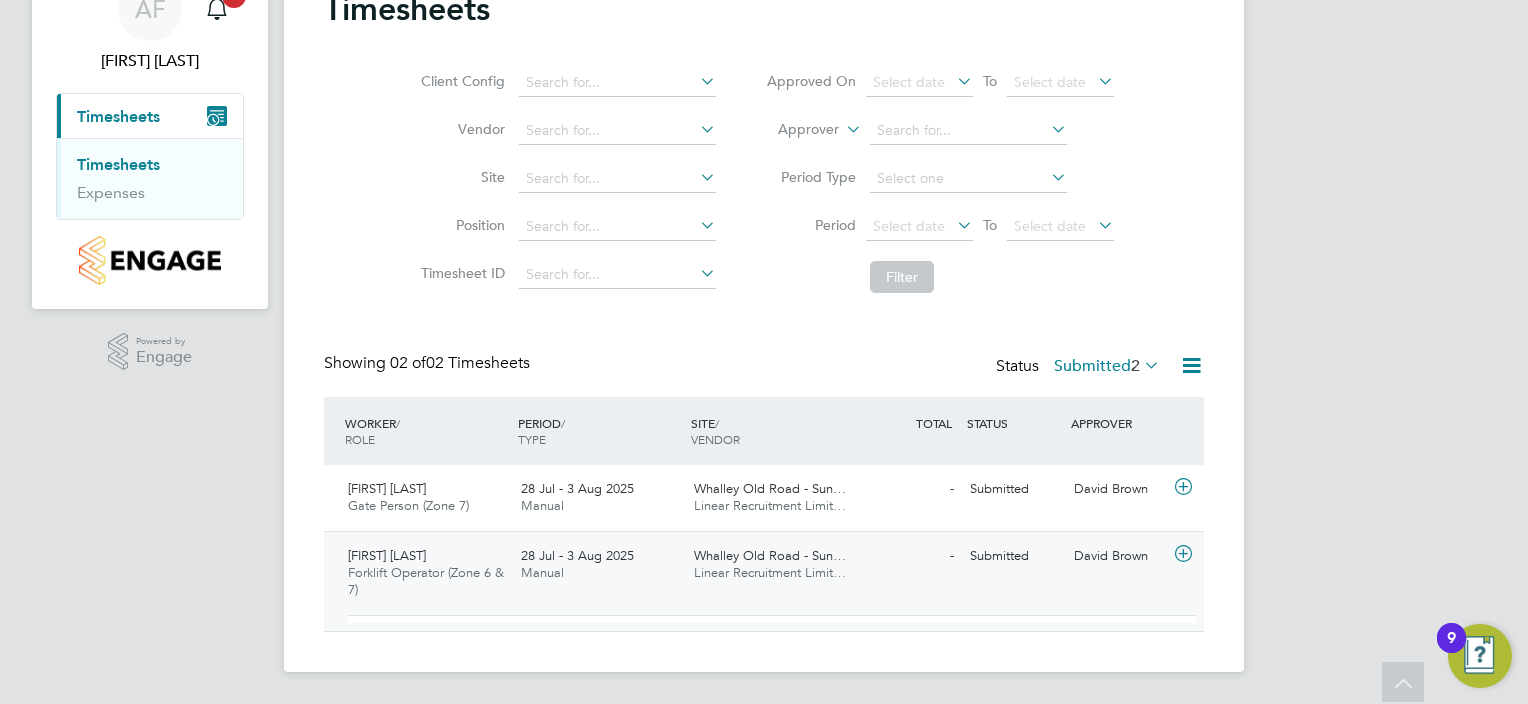 scroll, scrollTop: 81, scrollLeft: 0, axis: vertical 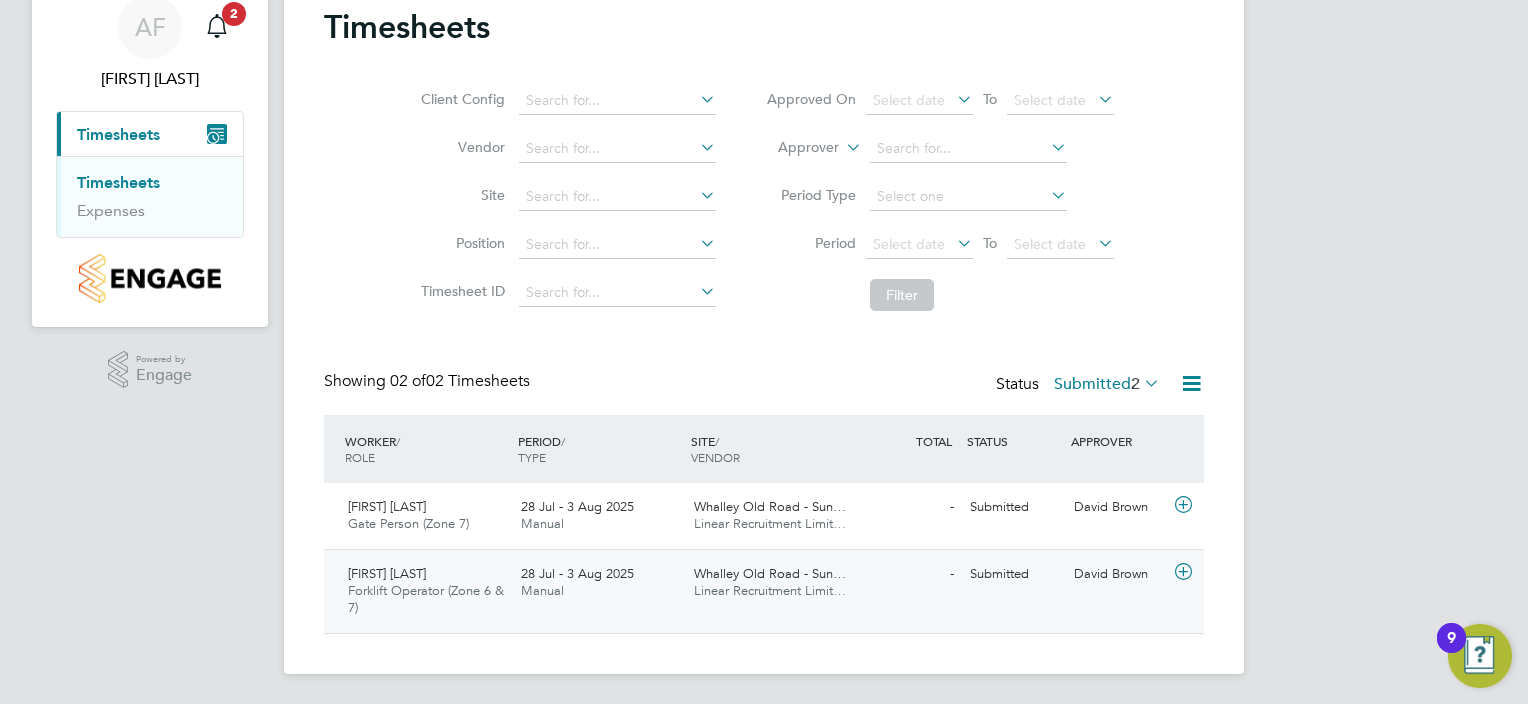 click on "Linear Recruitment Limit…" 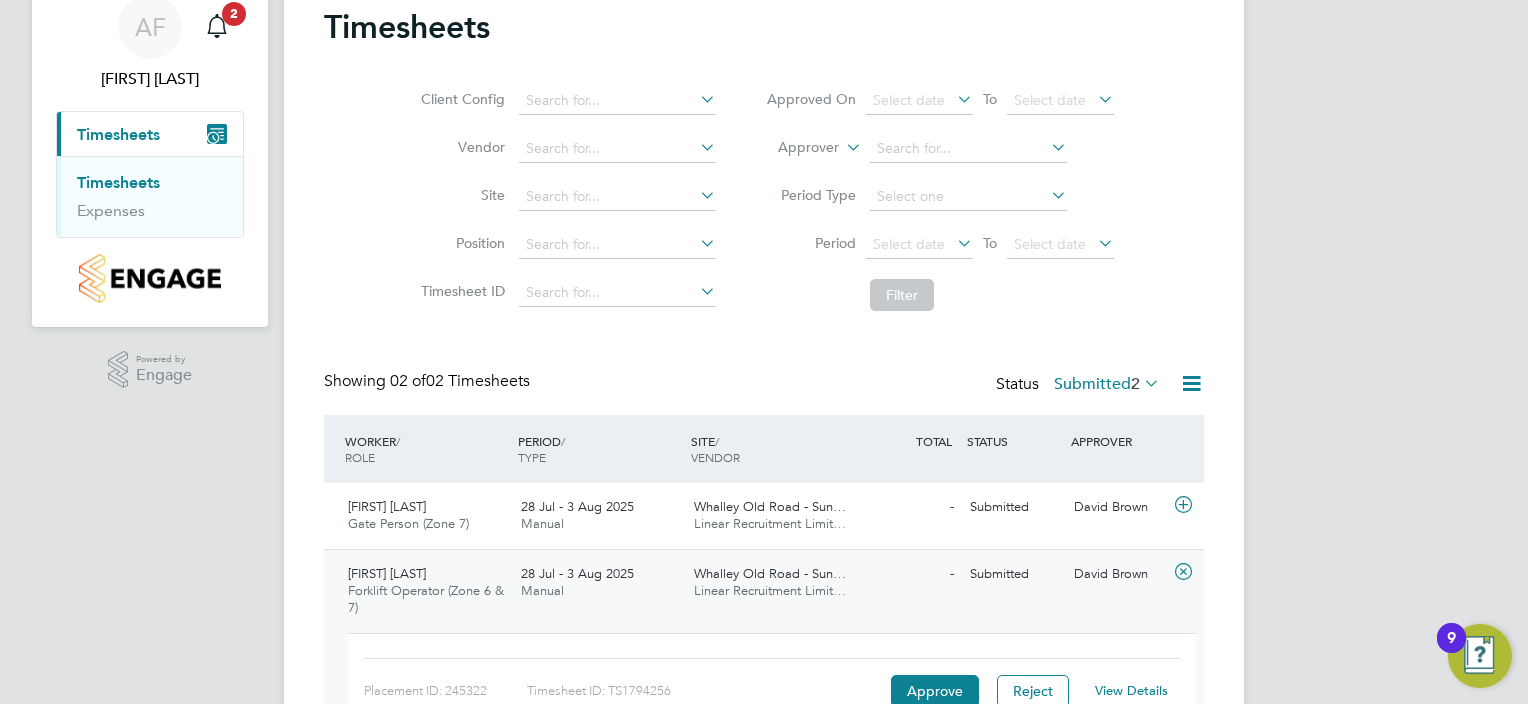 scroll, scrollTop: 208, scrollLeft: 0, axis: vertical 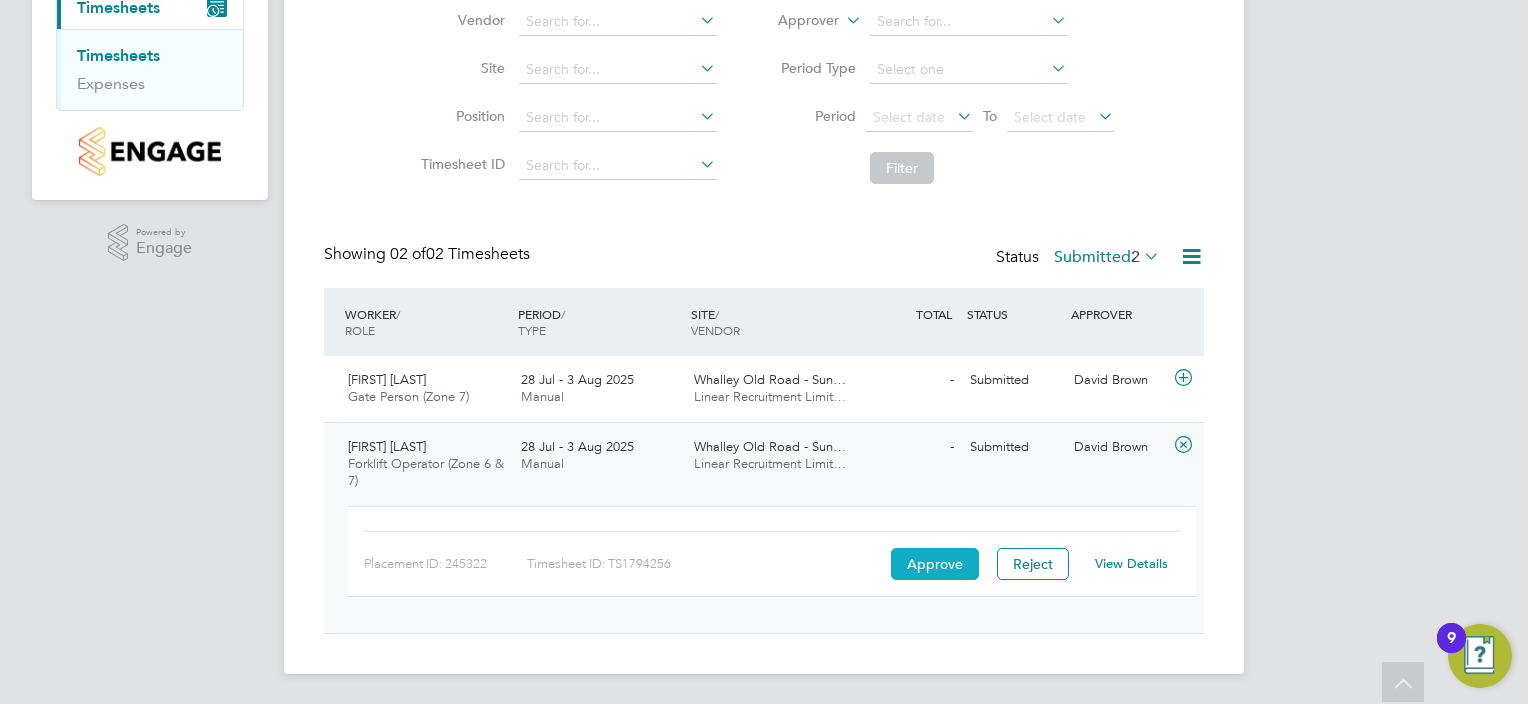 click on "Approve" 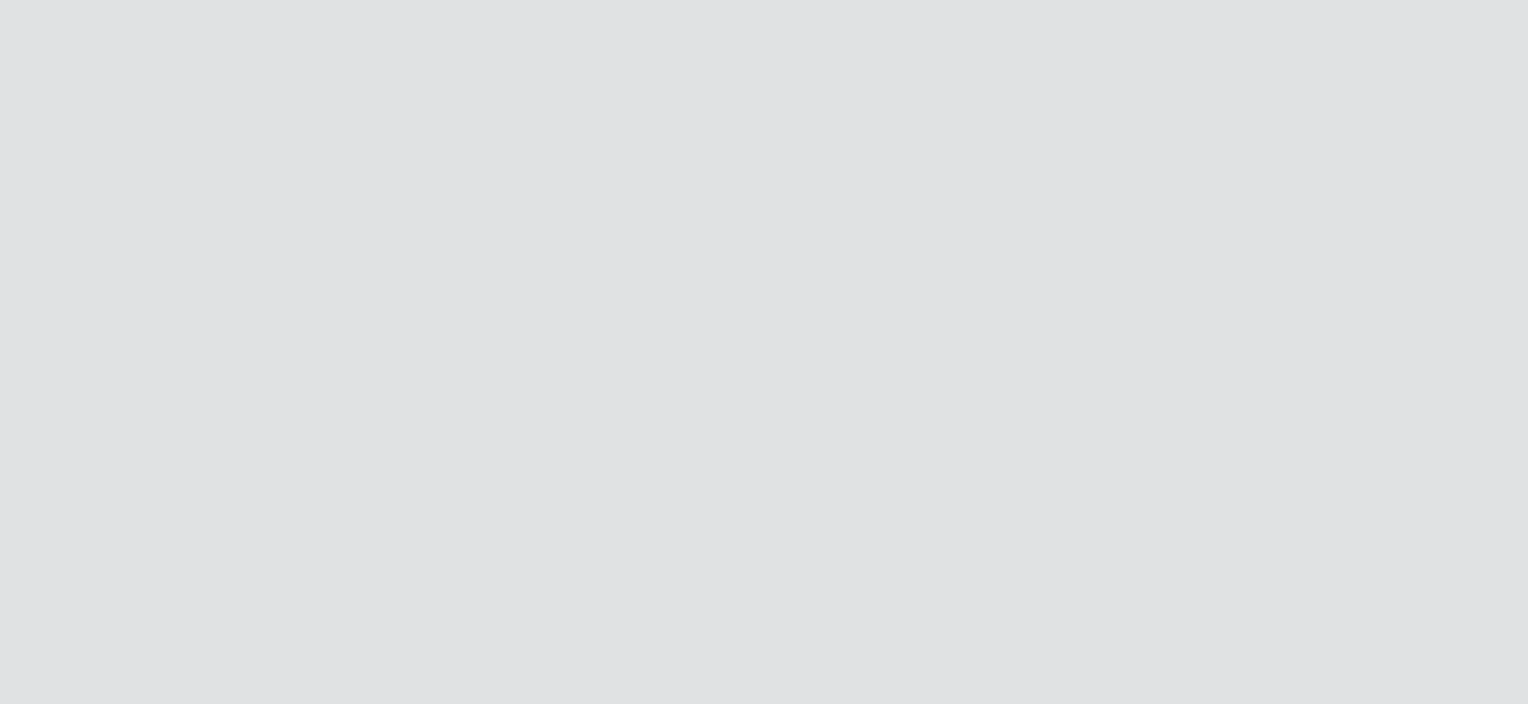 scroll, scrollTop: 0, scrollLeft: 0, axis: both 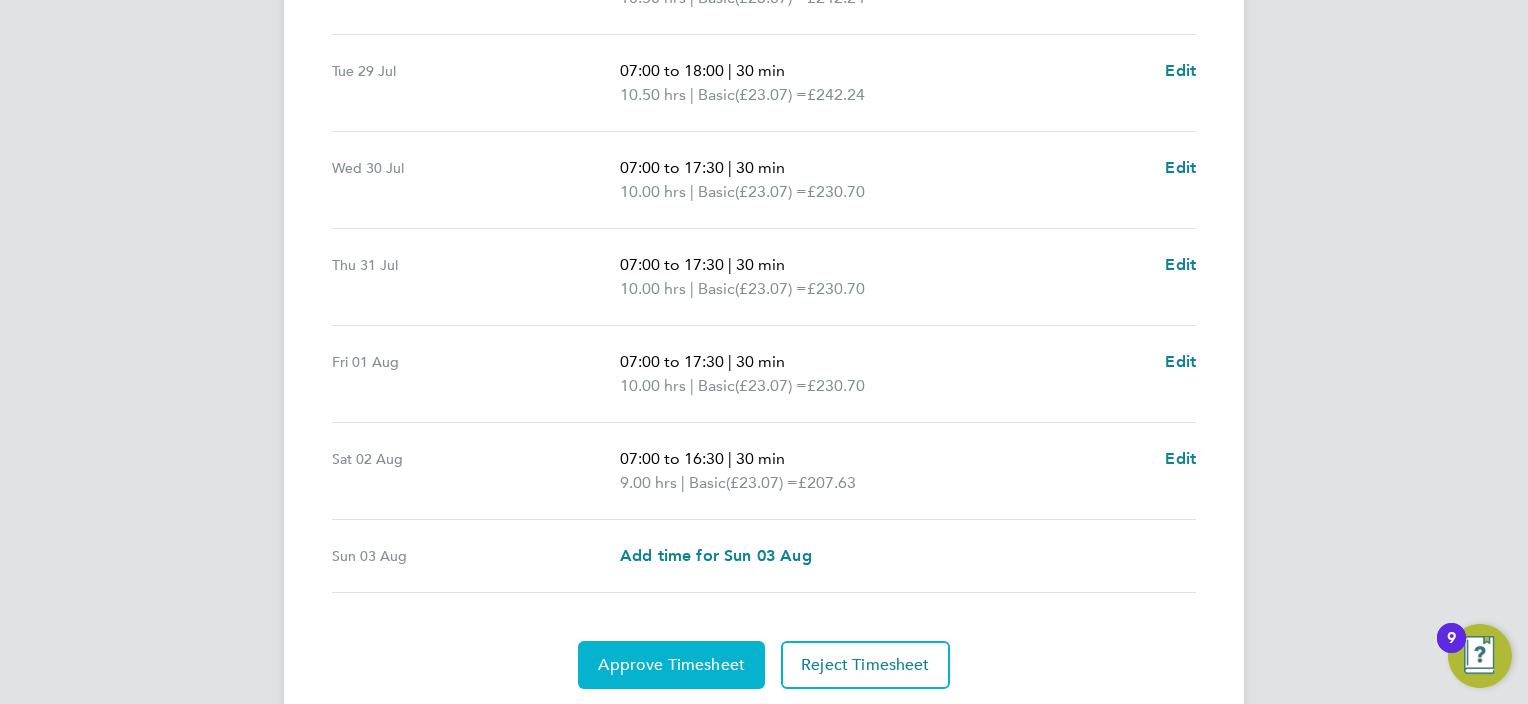 click on "Approve Timesheet" 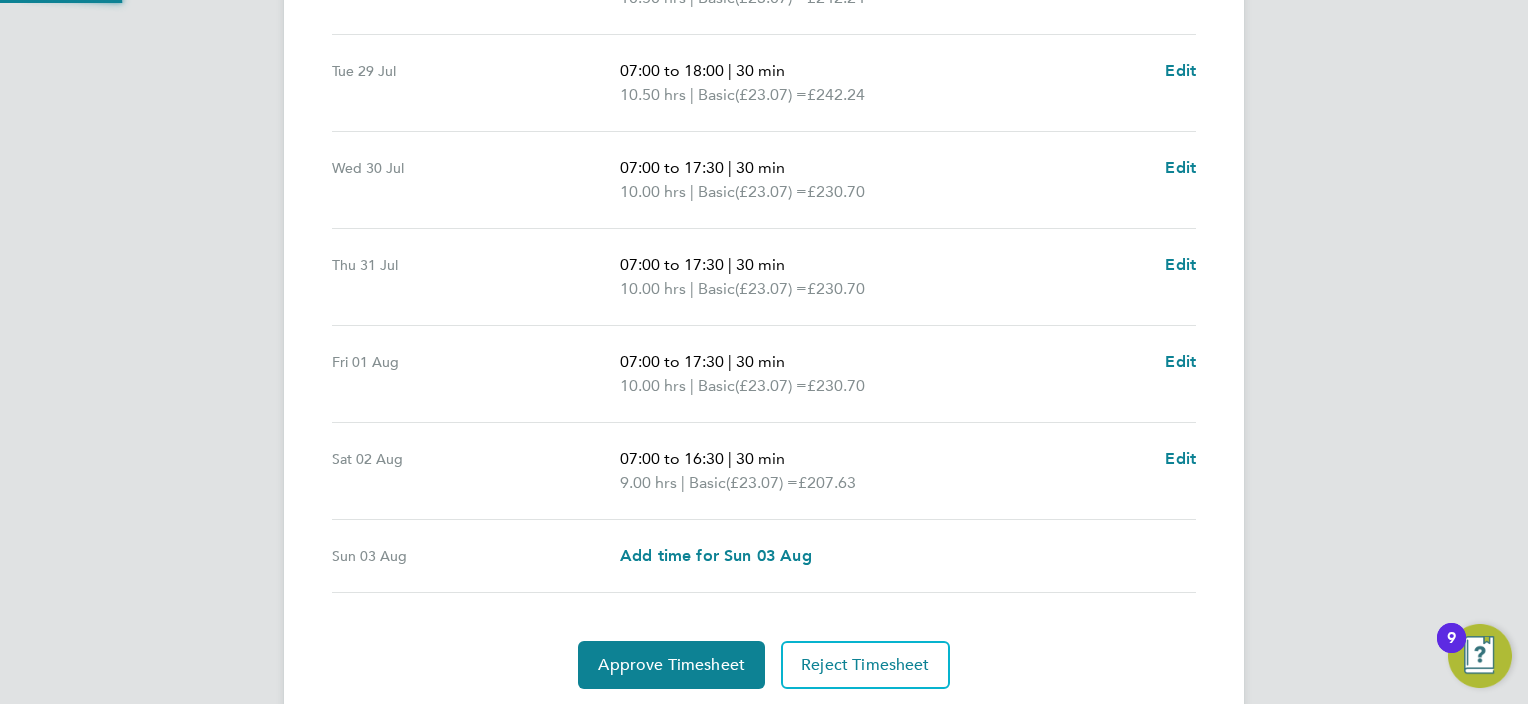 scroll, scrollTop: 0, scrollLeft: 0, axis: both 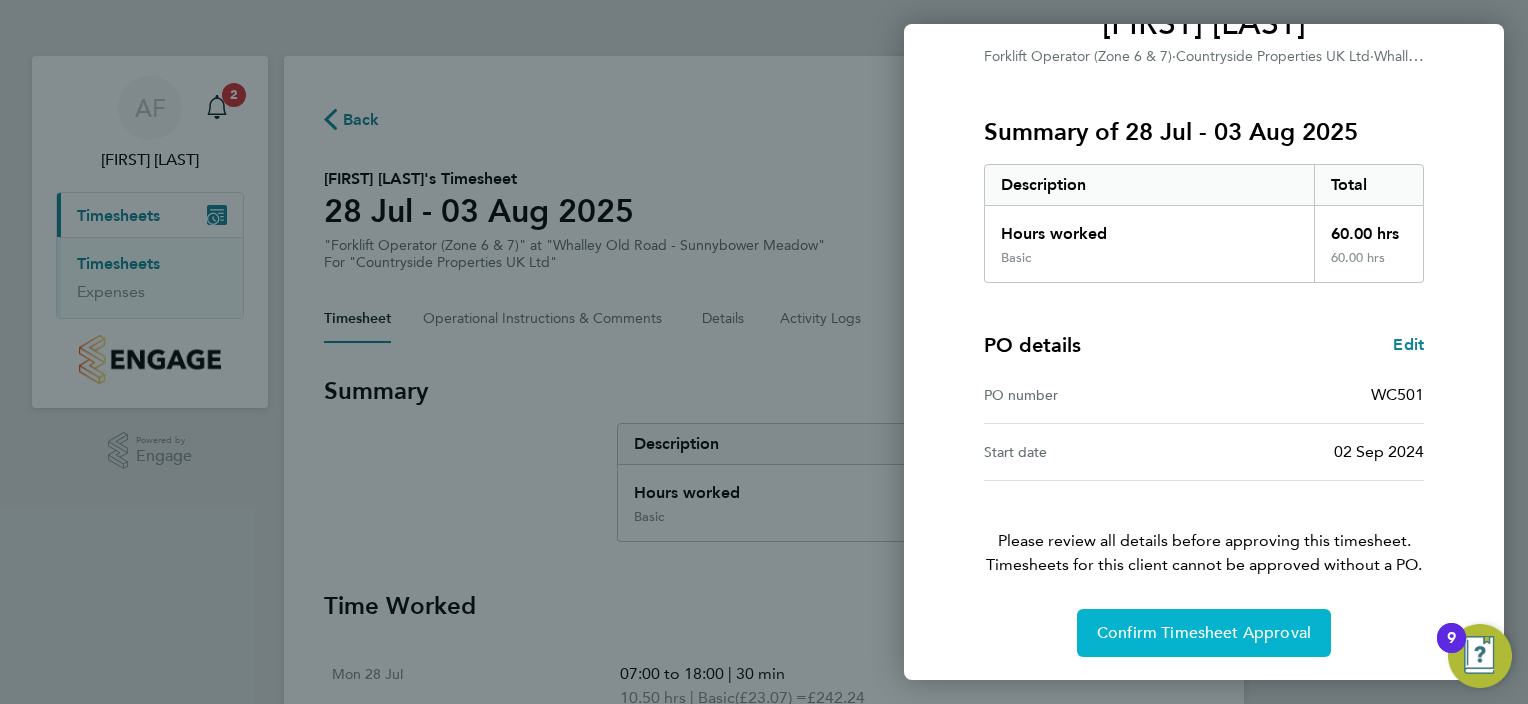 click on "Confirm Timesheet Approval" 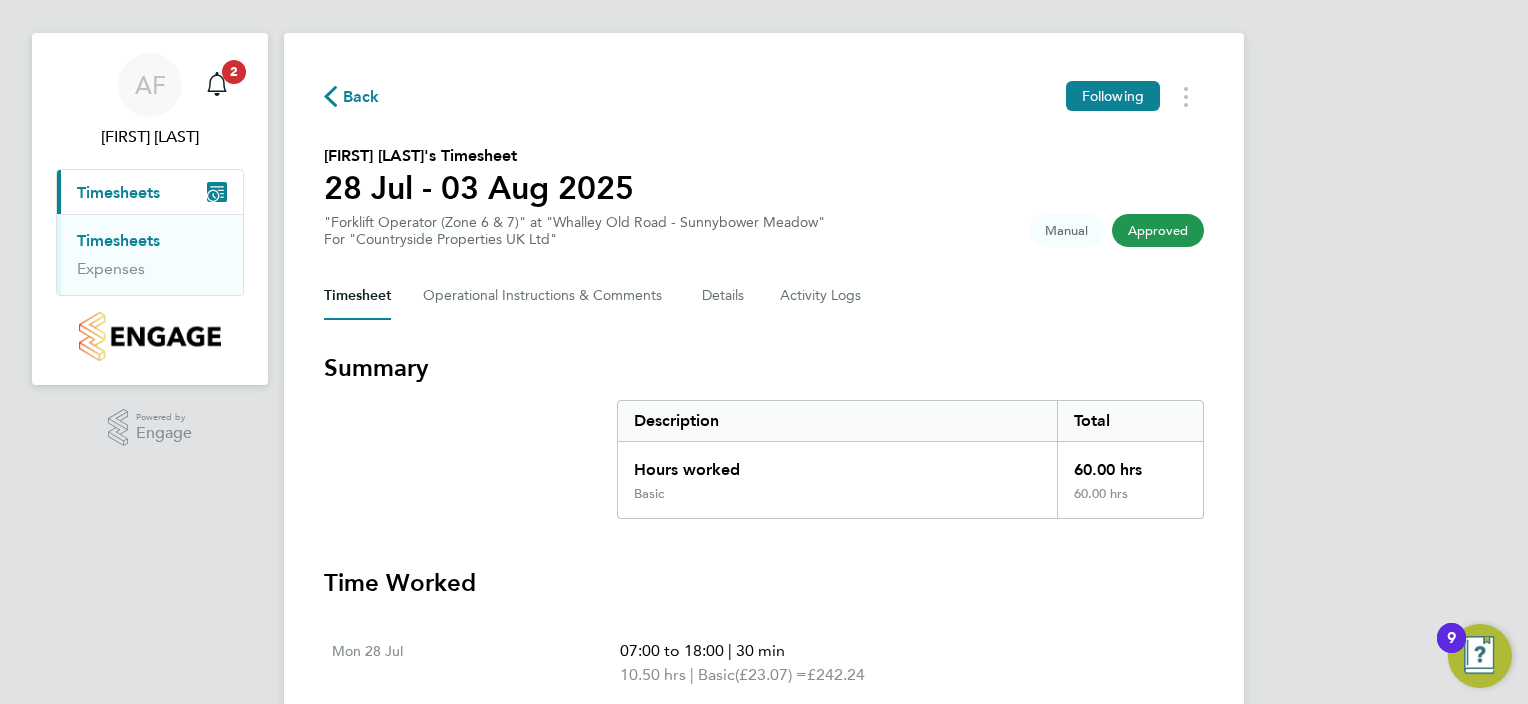 scroll, scrollTop: 0, scrollLeft: 0, axis: both 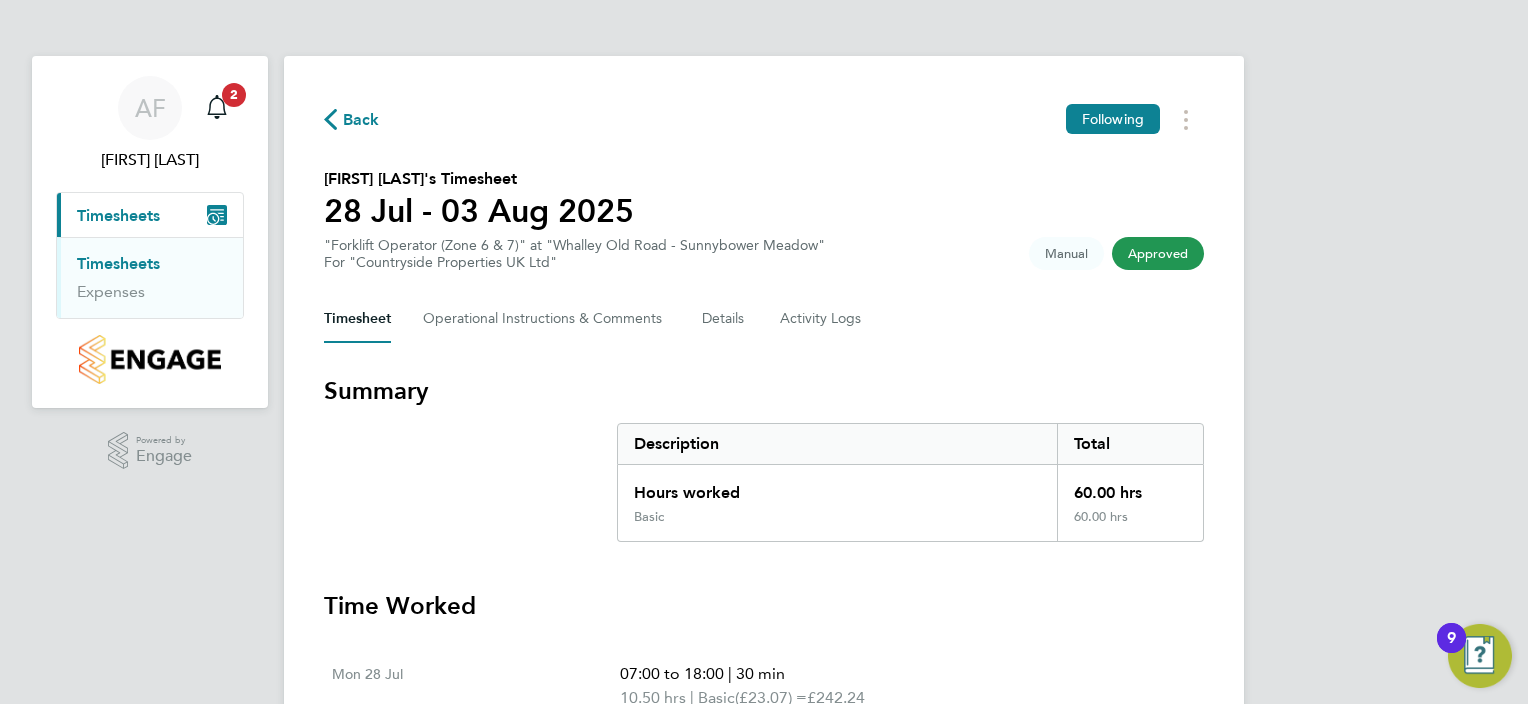 click on "Approved" 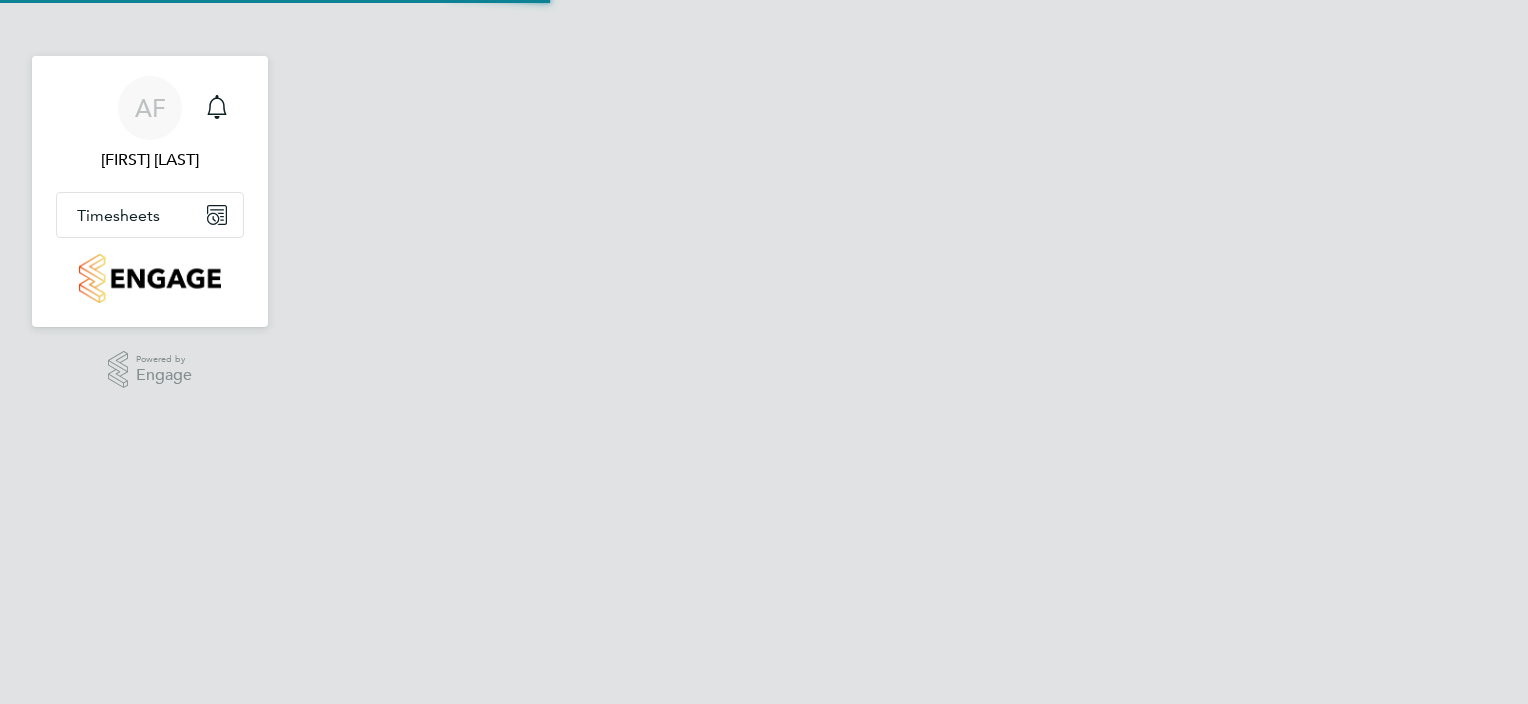 scroll, scrollTop: 0, scrollLeft: 0, axis: both 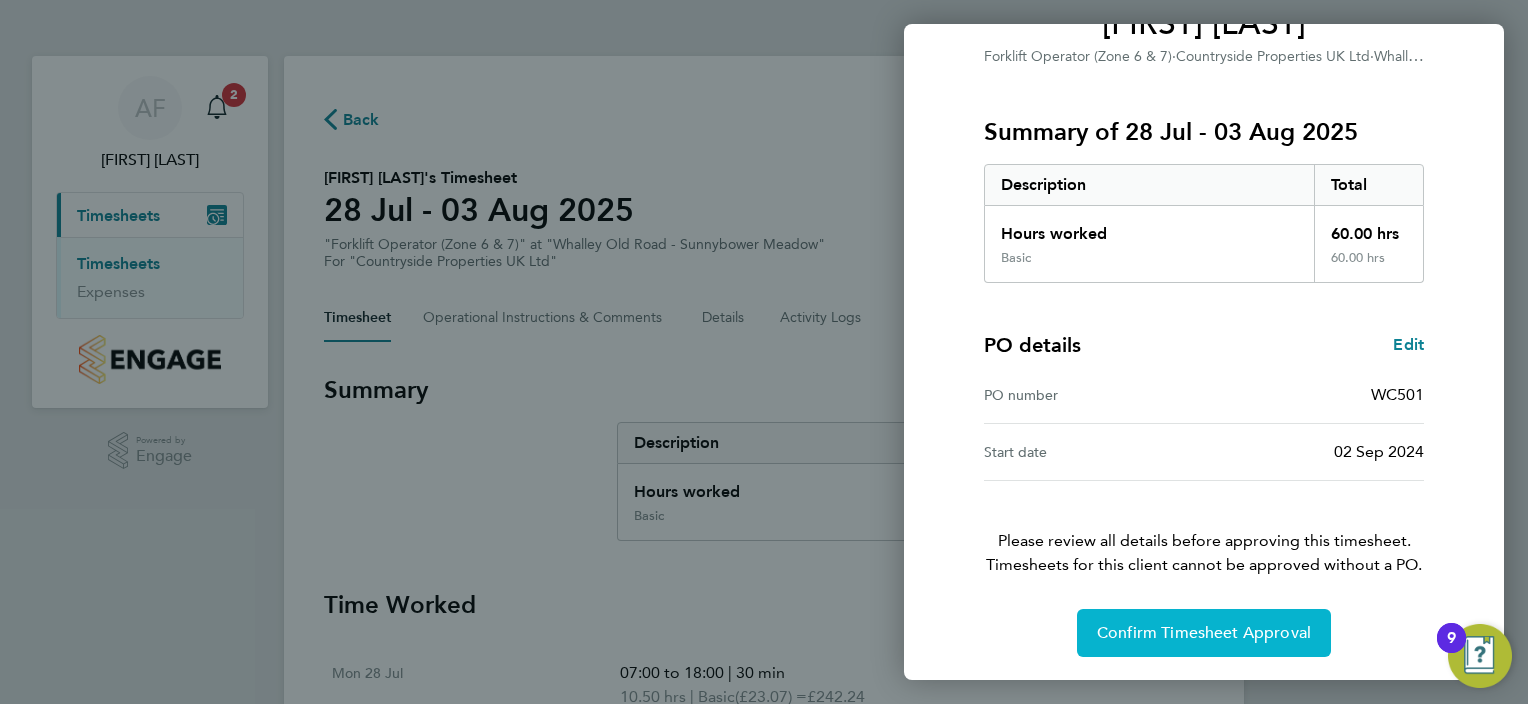 click on "Confirm Timesheet Approval" 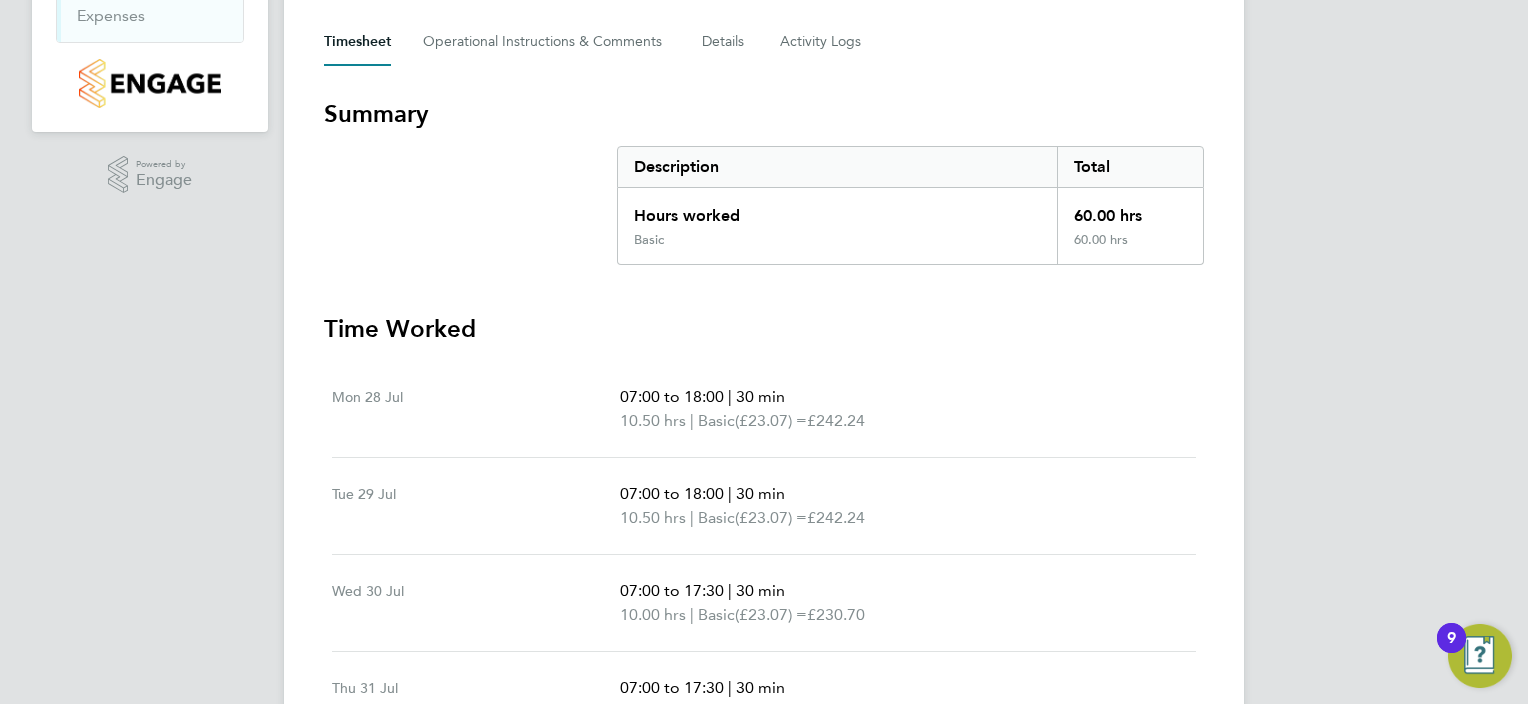 scroll, scrollTop: 0, scrollLeft: 0, axis: both 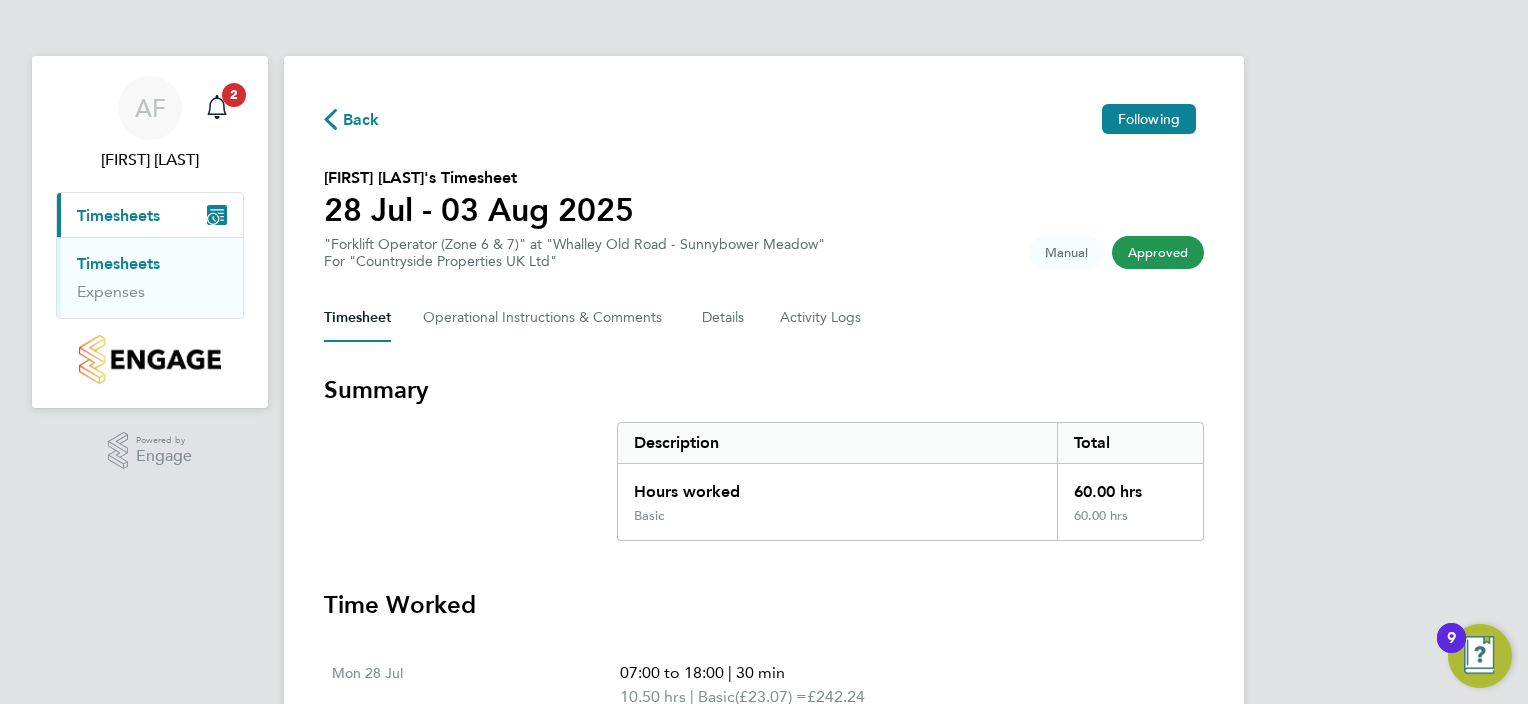 click on "Back" 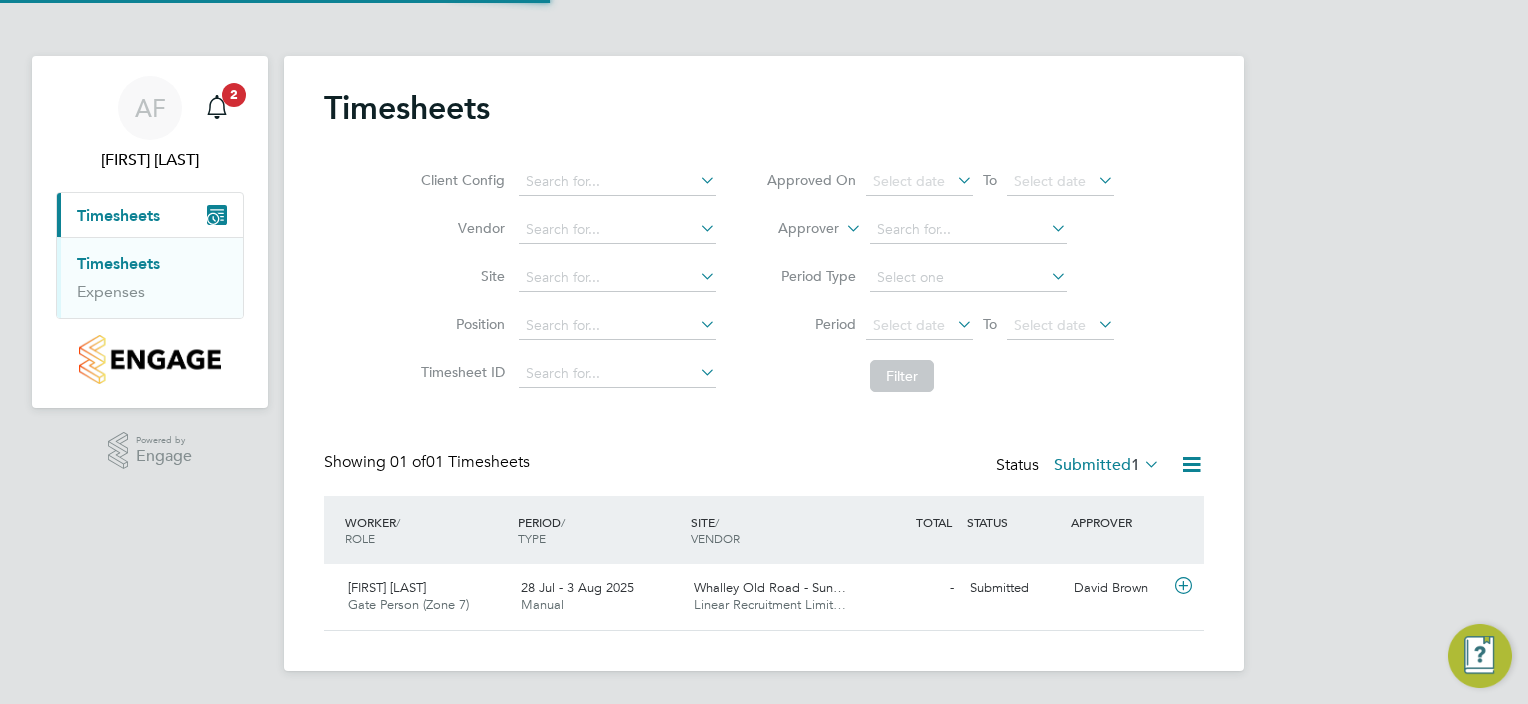 scroll, scrollTop: 9, scrollLeft: 10, axis: both 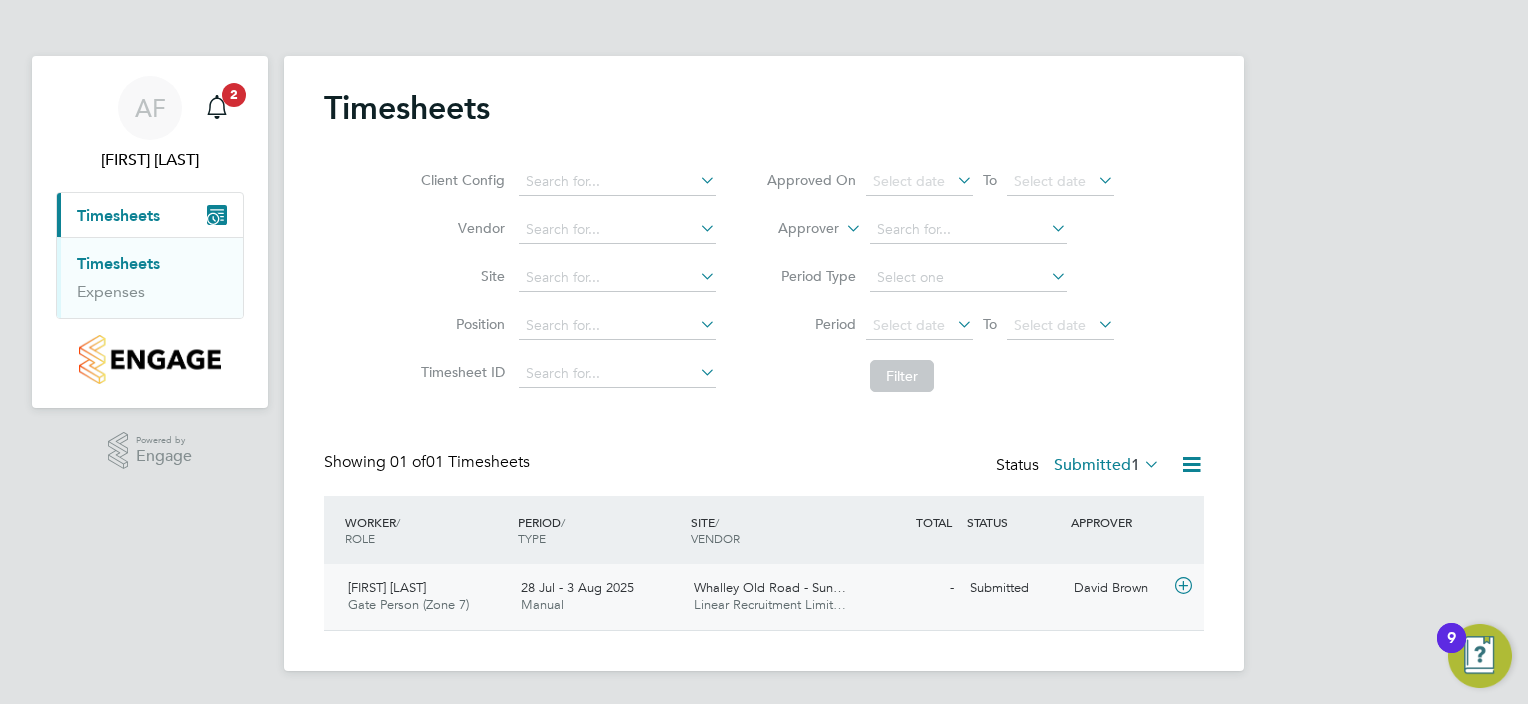 click on "Jakson Pritt Gate Person (Zone 7)   28 Jul - 3 Aug 2025" 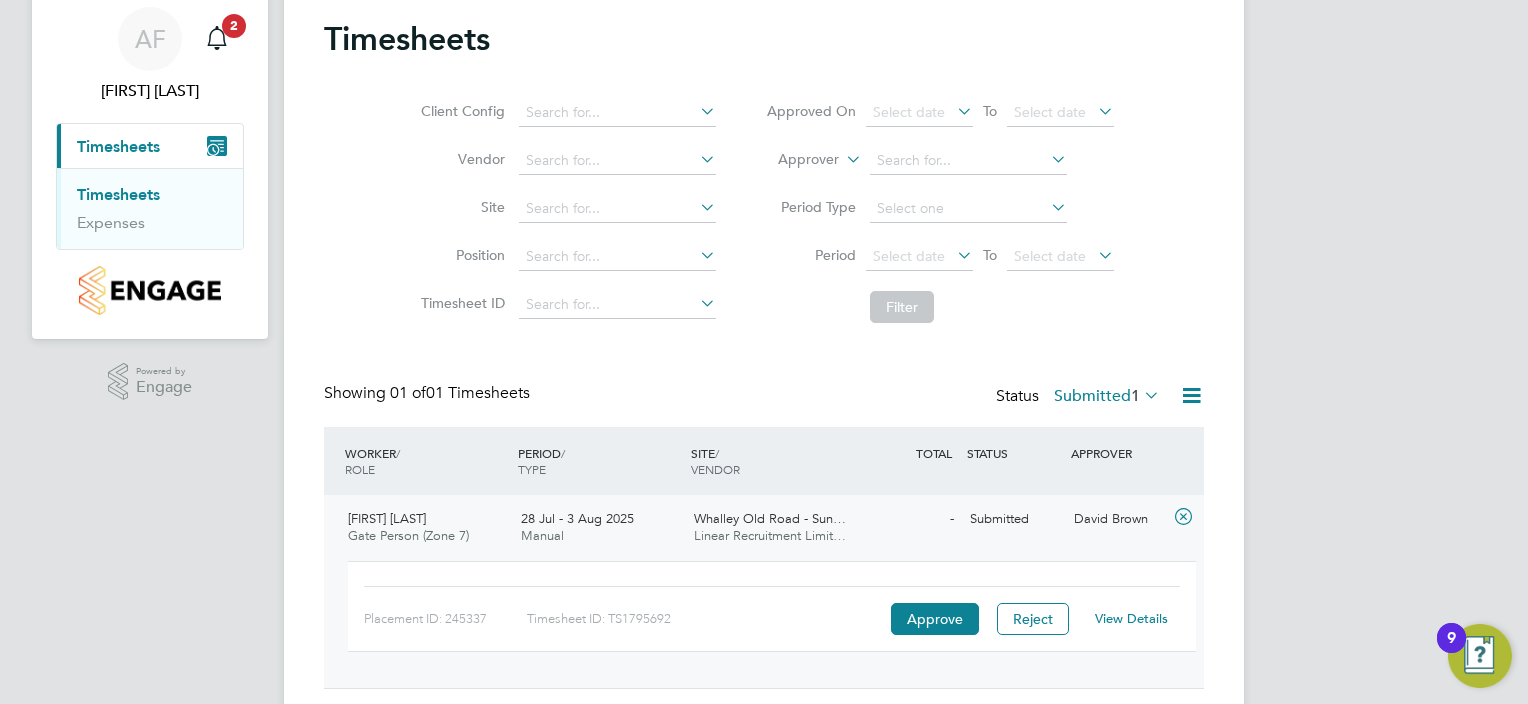 scroll, scrollTop: 125, scrollLeft: 0, axis: vertical 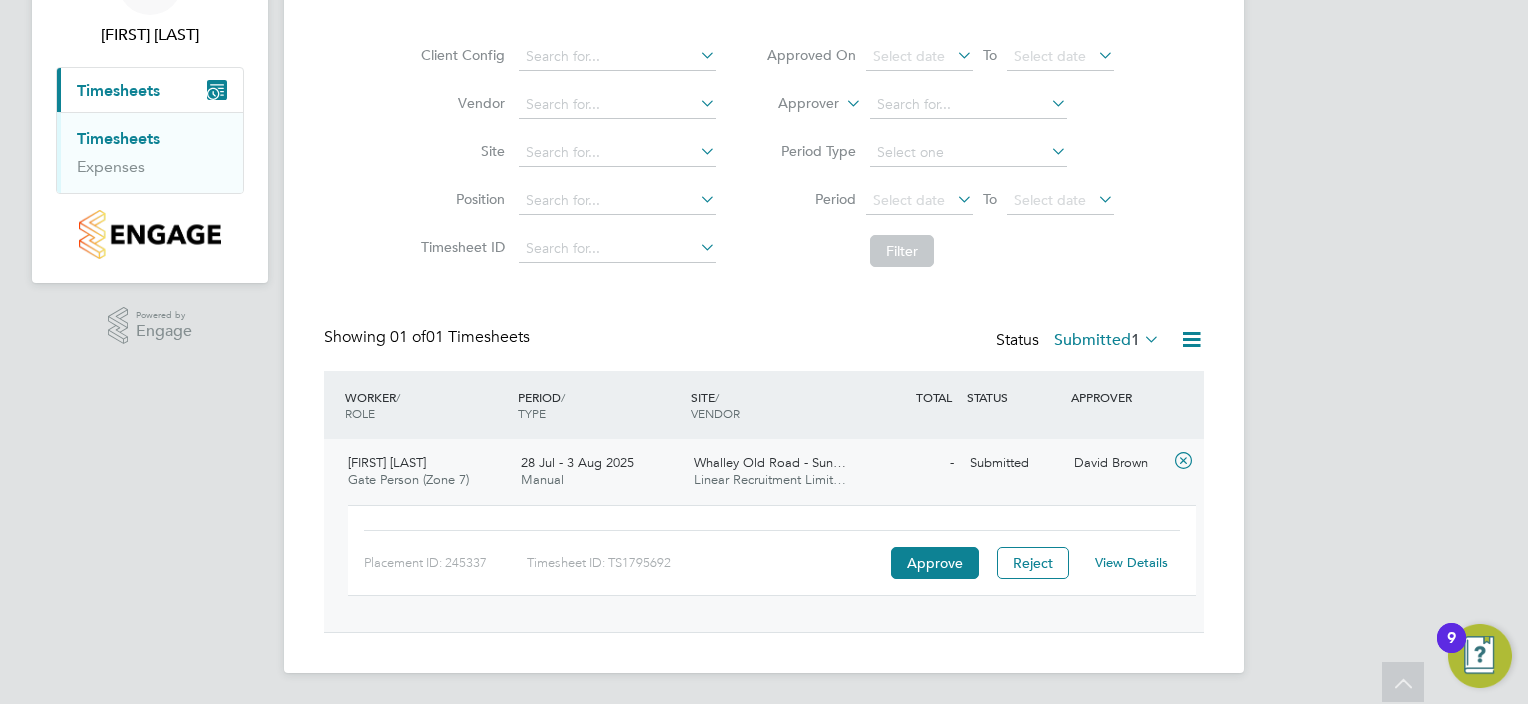 click on "View Details" 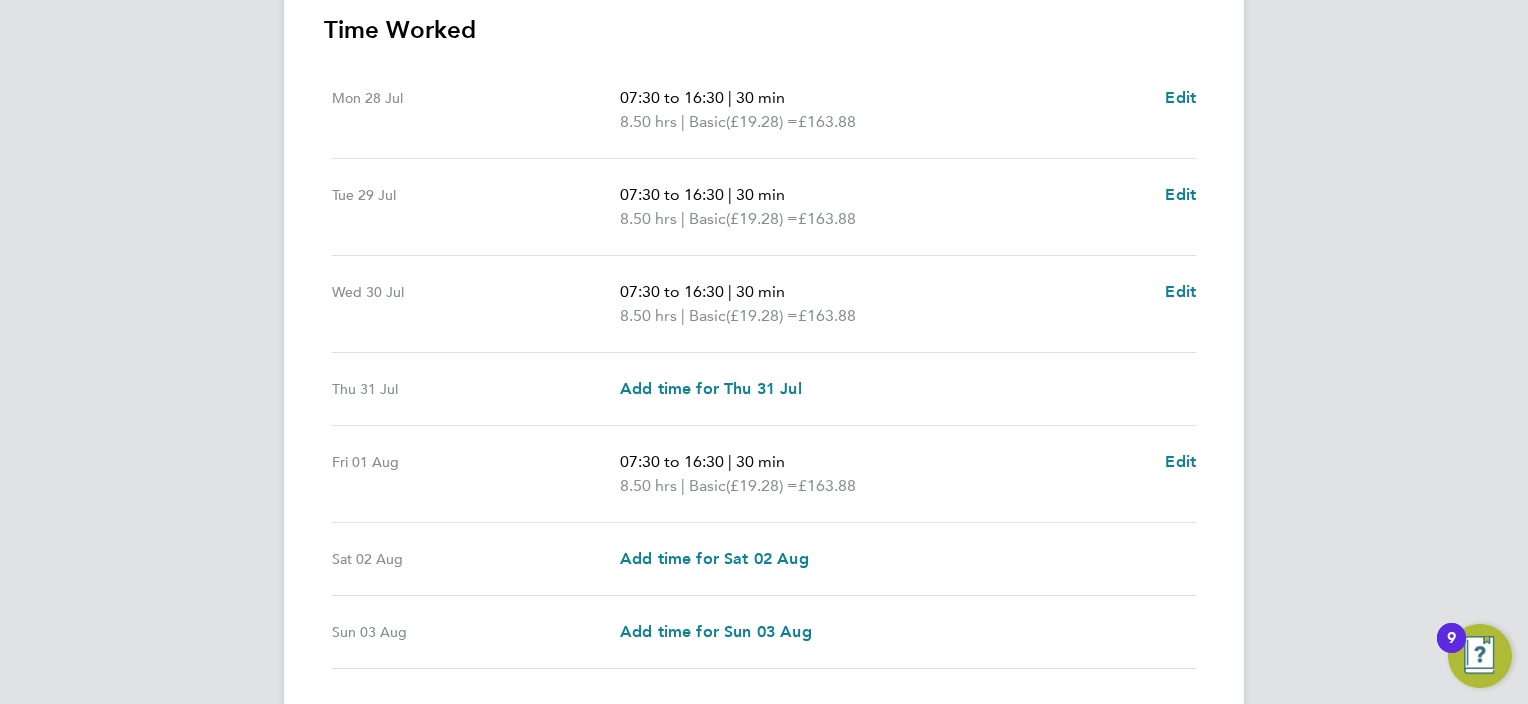 scroll, scrollTop: 700, scrollLeft: 0, axis: vertical 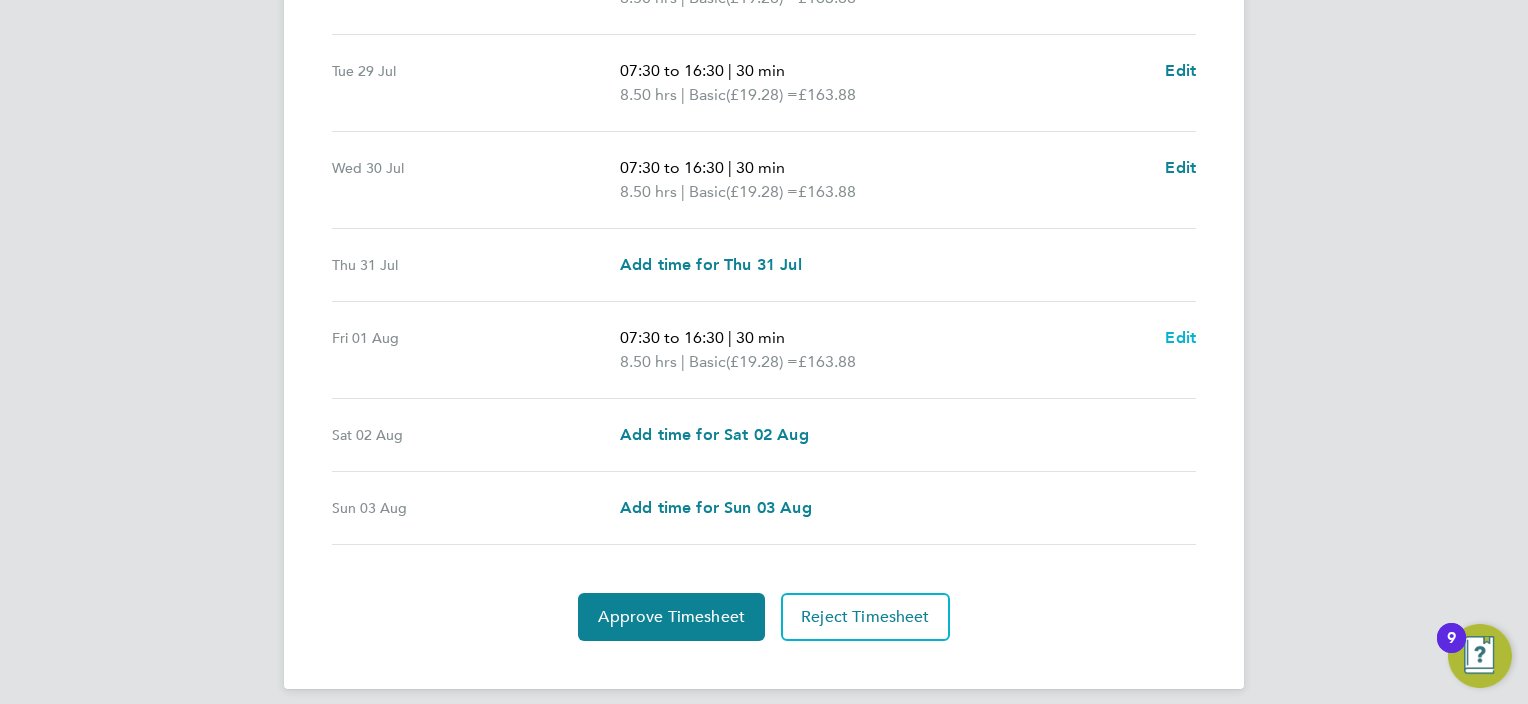 click on "Edit" at bounding box center (1180, 337) 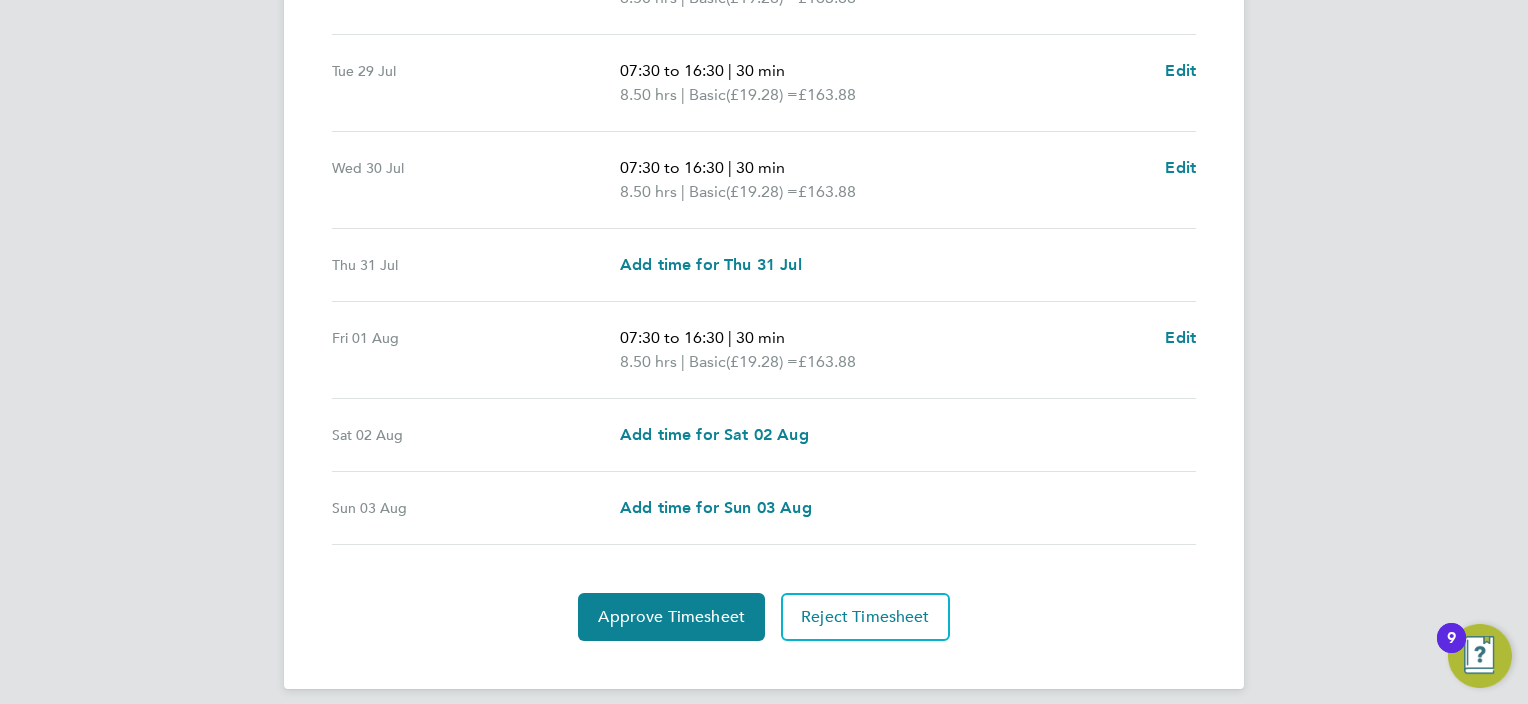 select on "30" 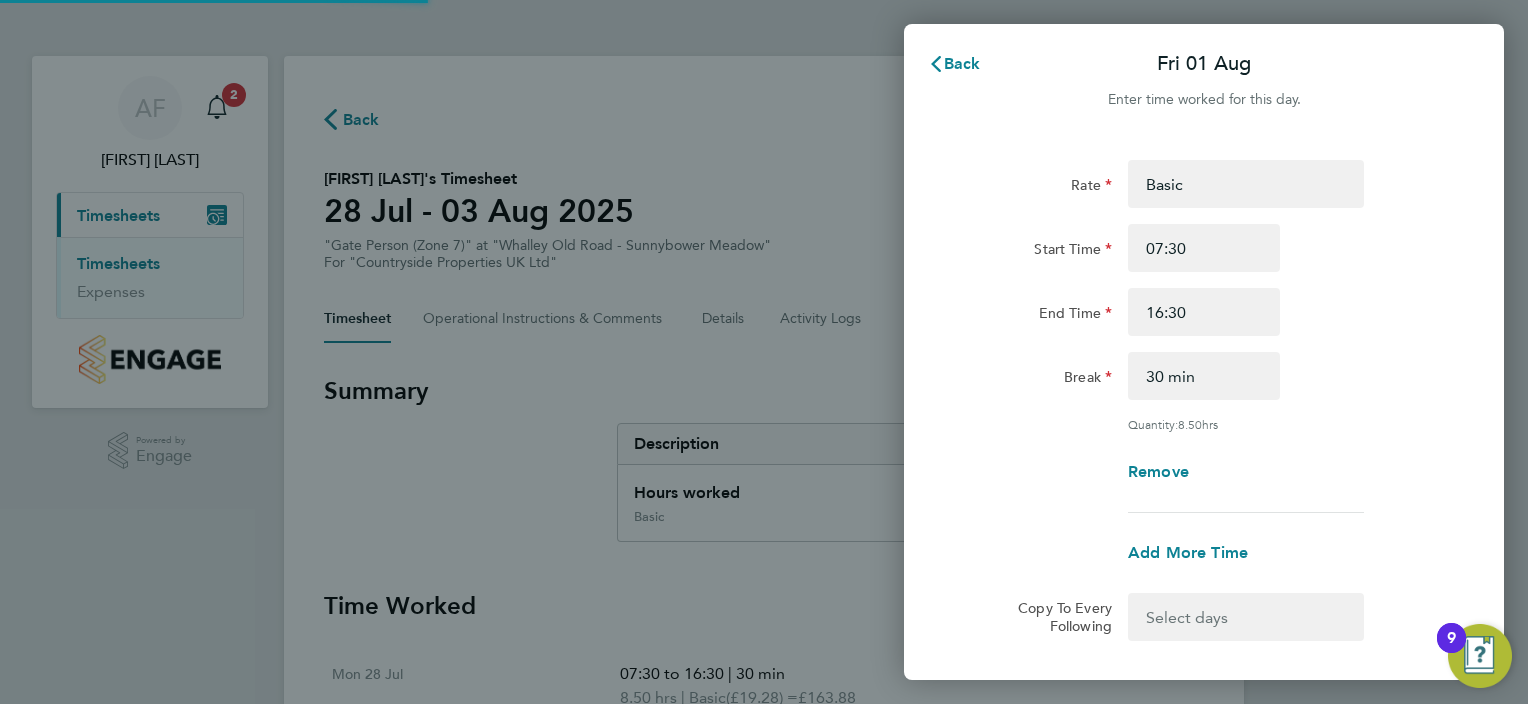 scroll, scrollTop: 0, scrollLeft: 0, axis: both 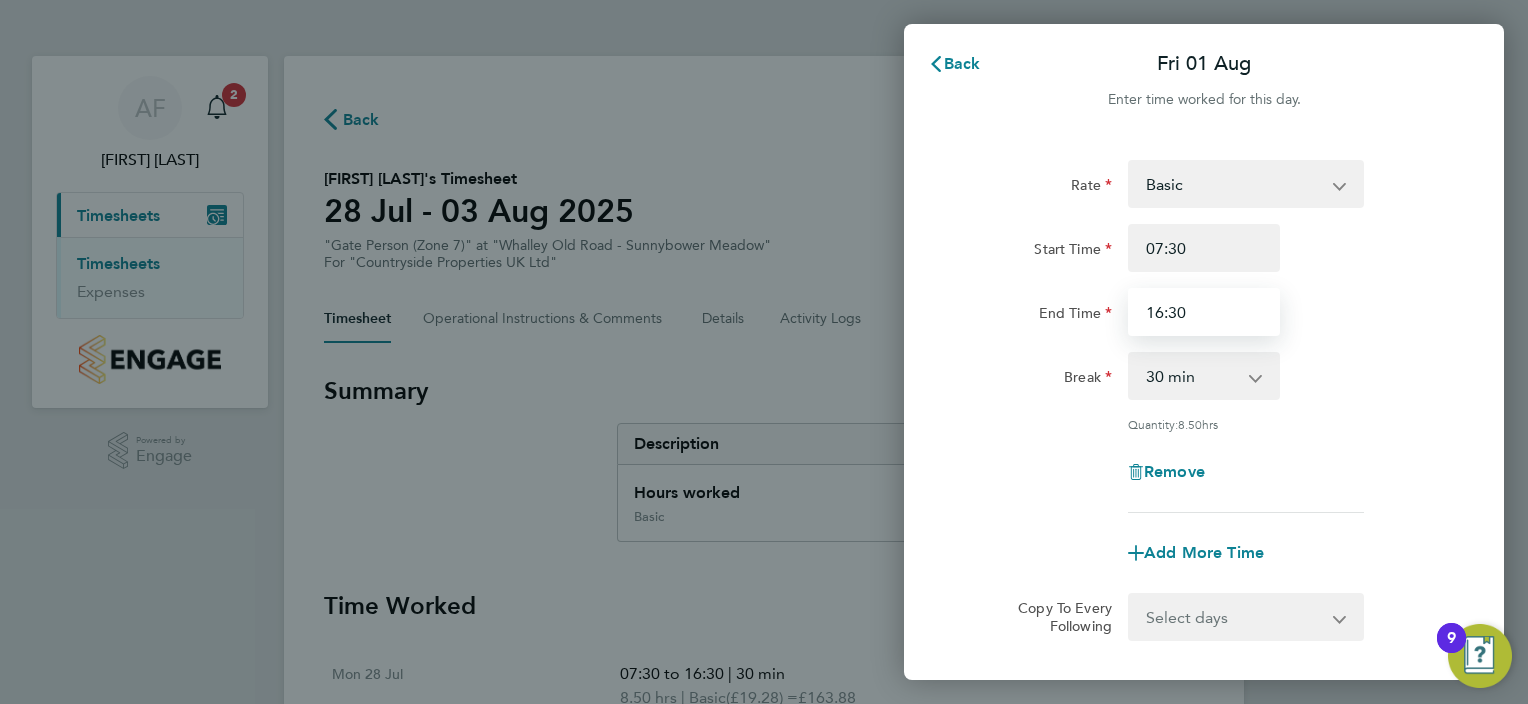 click on "16:30" at bounding box center (1204, 312) 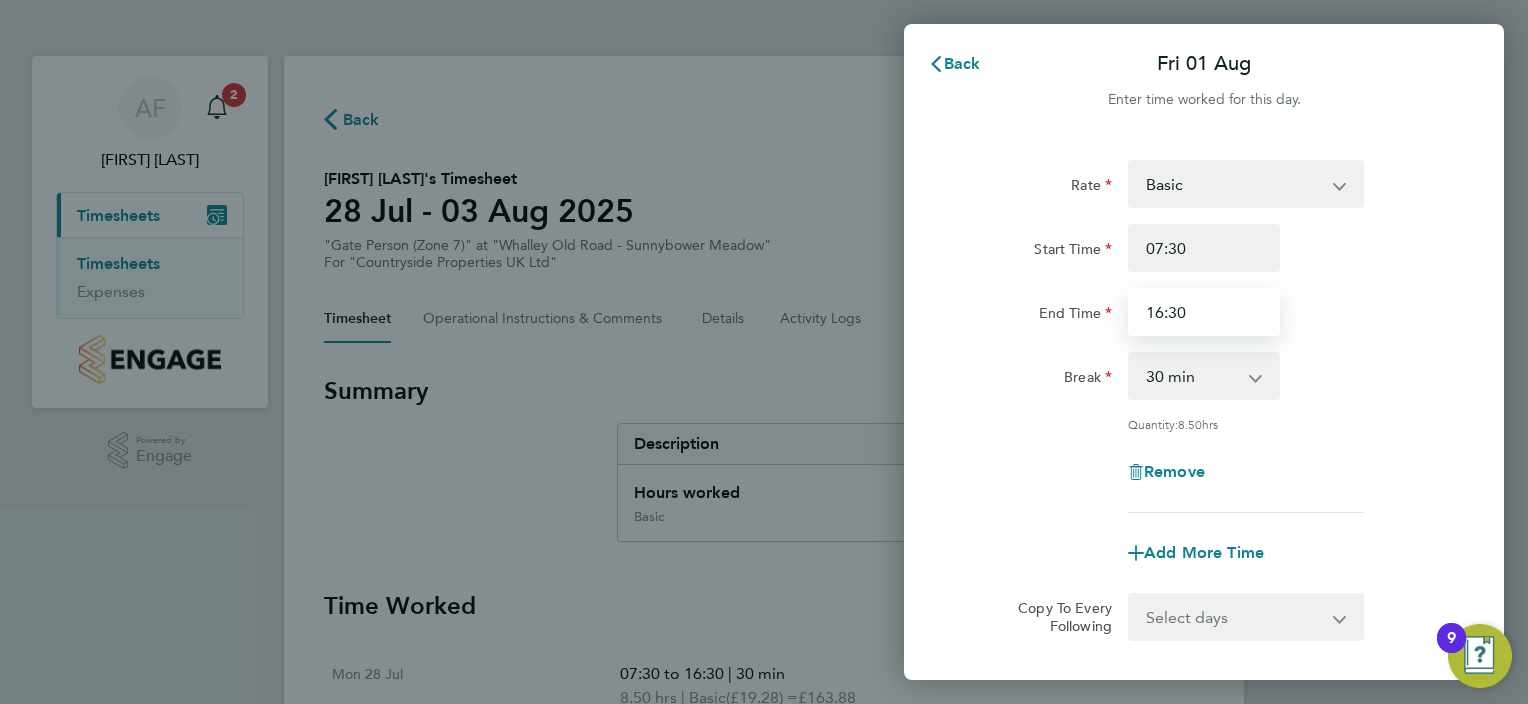 click on "16:30" at bounding box center [1204, 312] 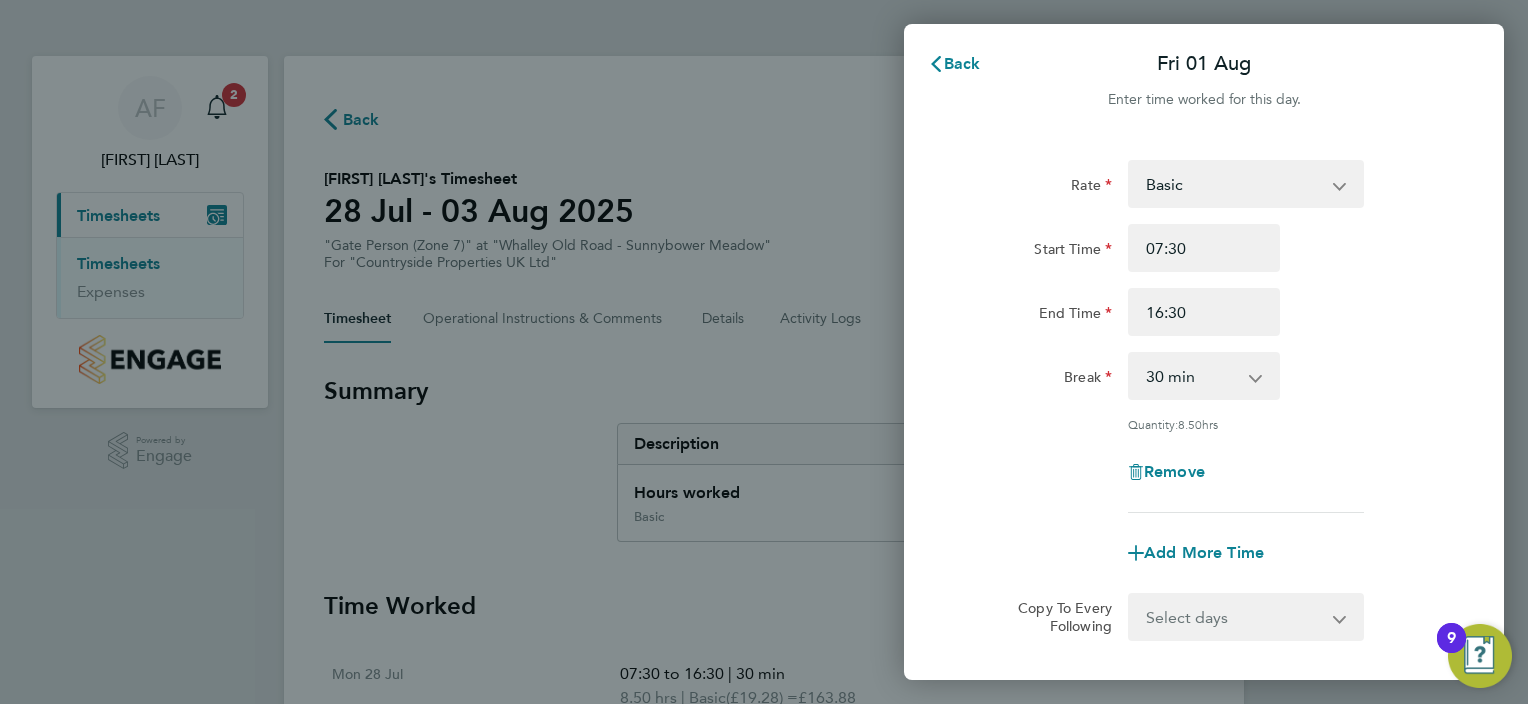 click on "Start Time 07:30 End Time 16:30" 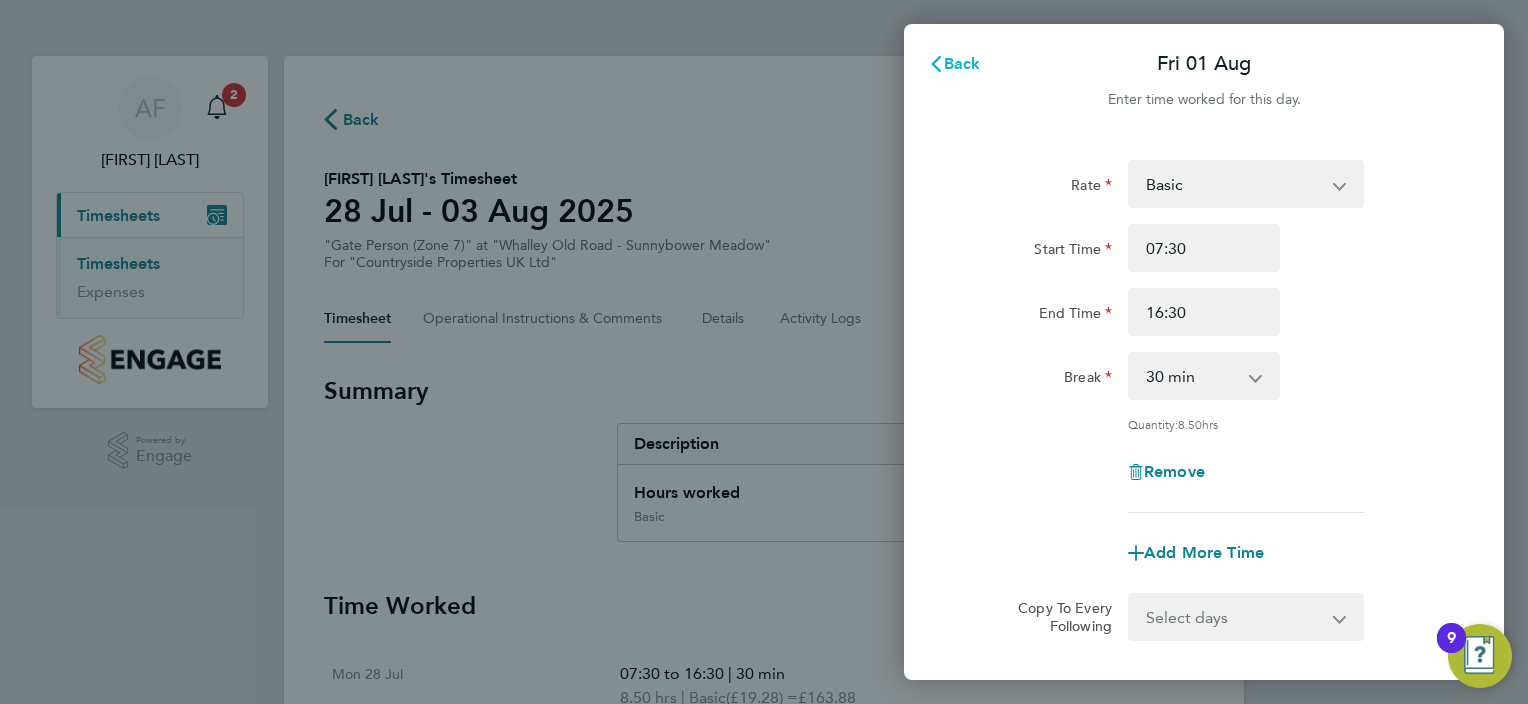 click on "Back" 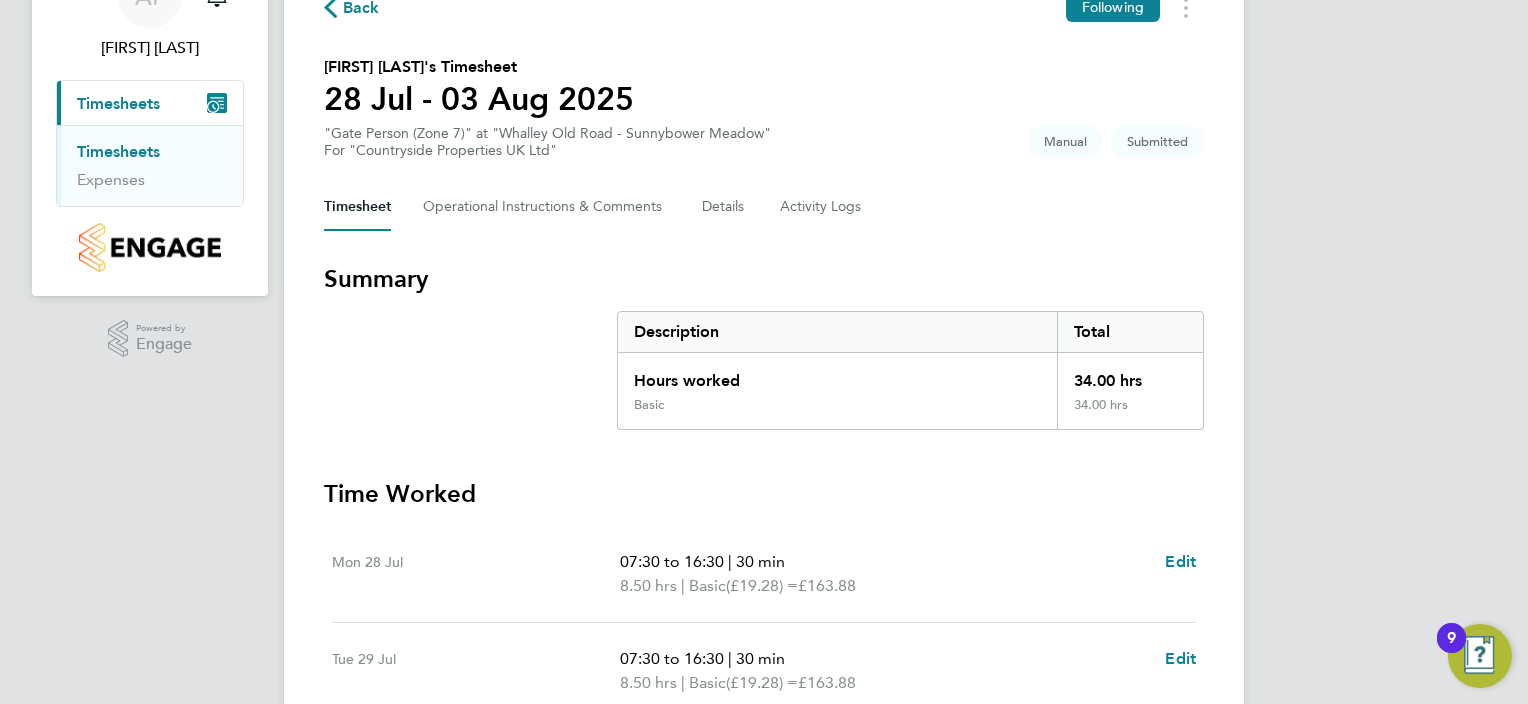 scroll, scrollTop: 0, scrollLeft: 0, axis: both 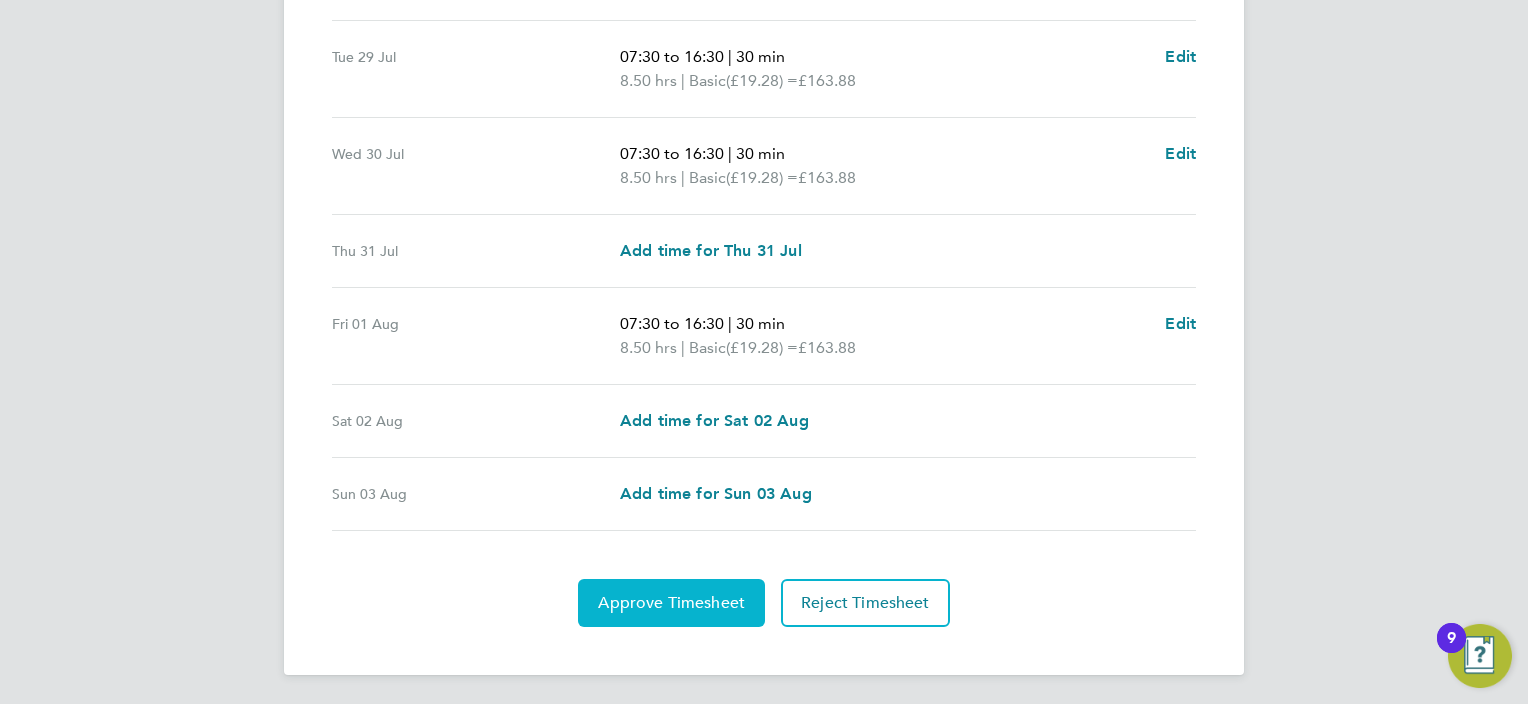 click on "Approve Timesheet" 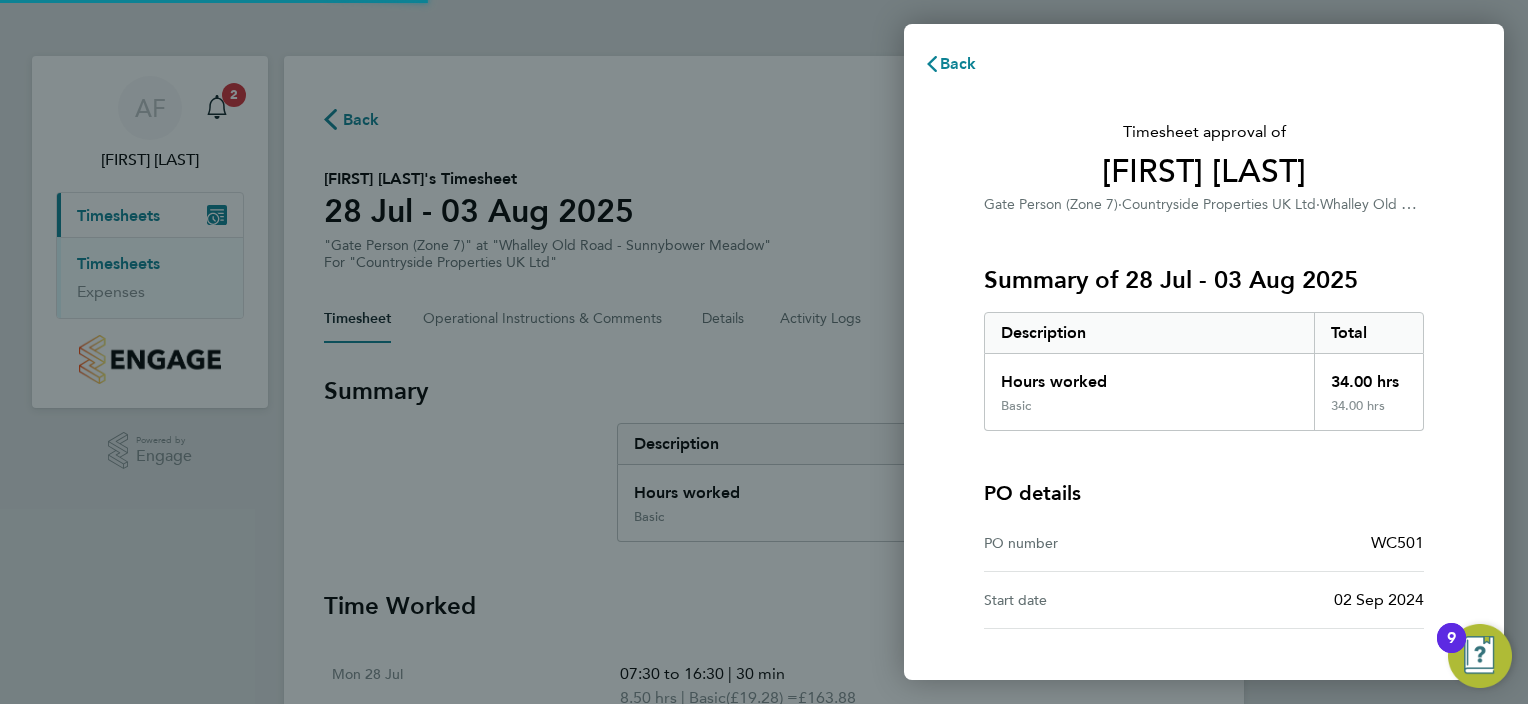 scroll, scrollTop: 0, scrollLeft: 0, axis: both 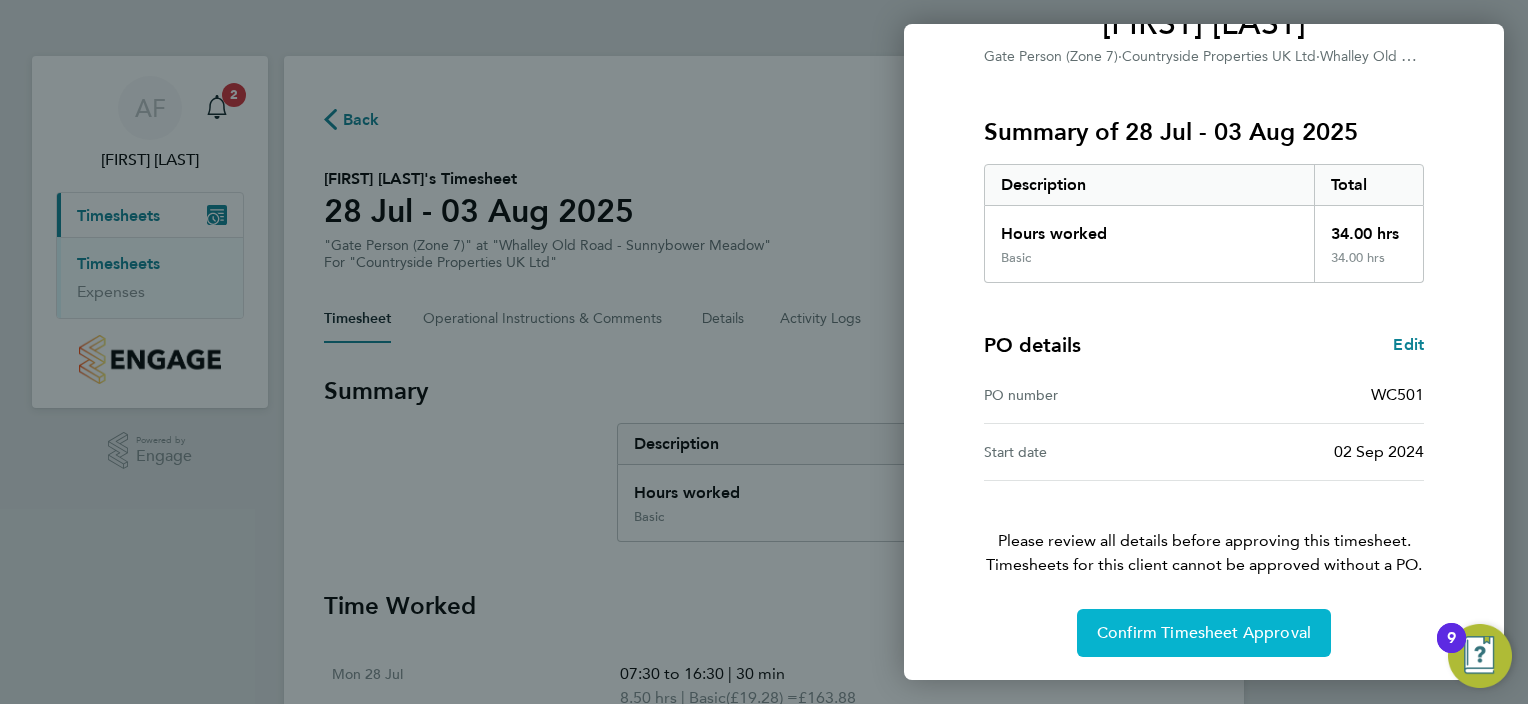click on "Confirm Timesheet Approval" 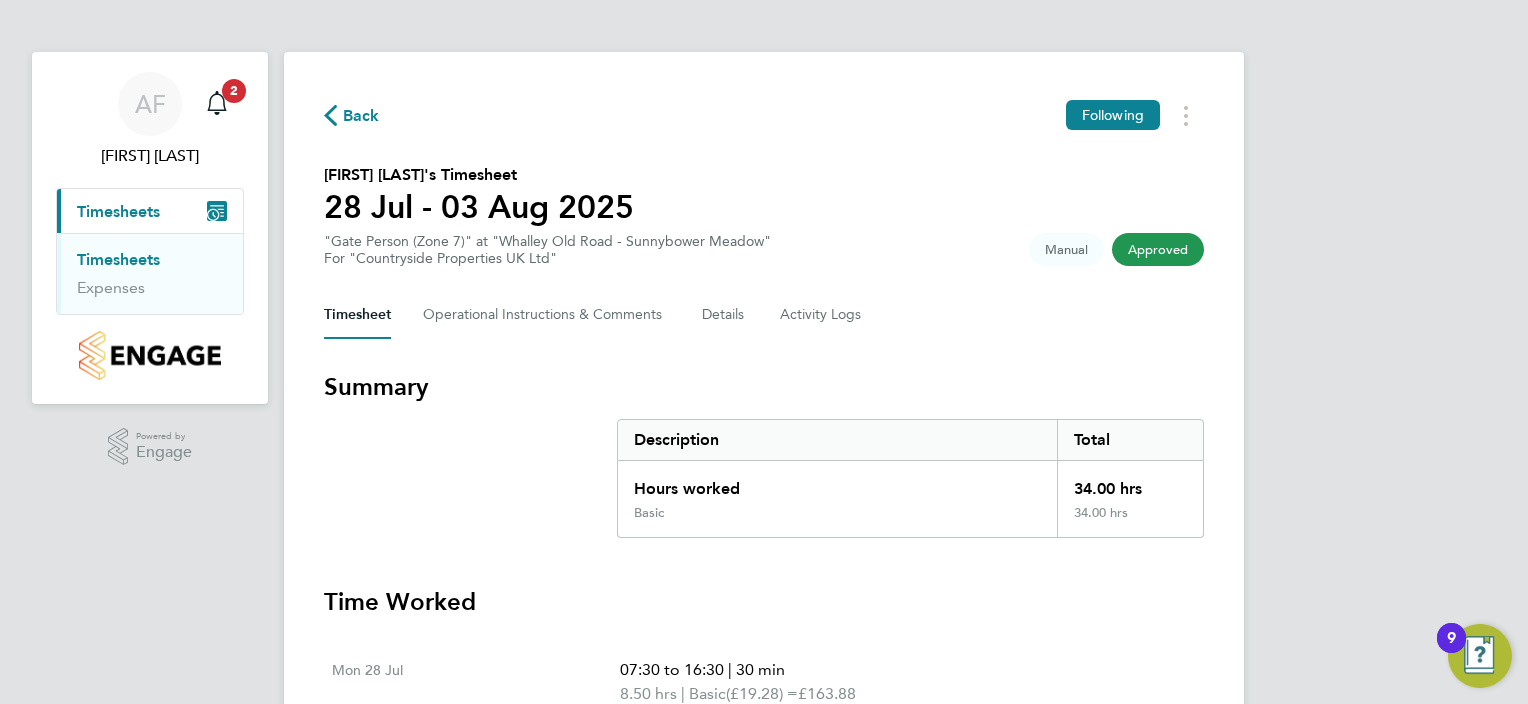 scroll, scrollTop: 0, scrollLeft: 0, axis: both 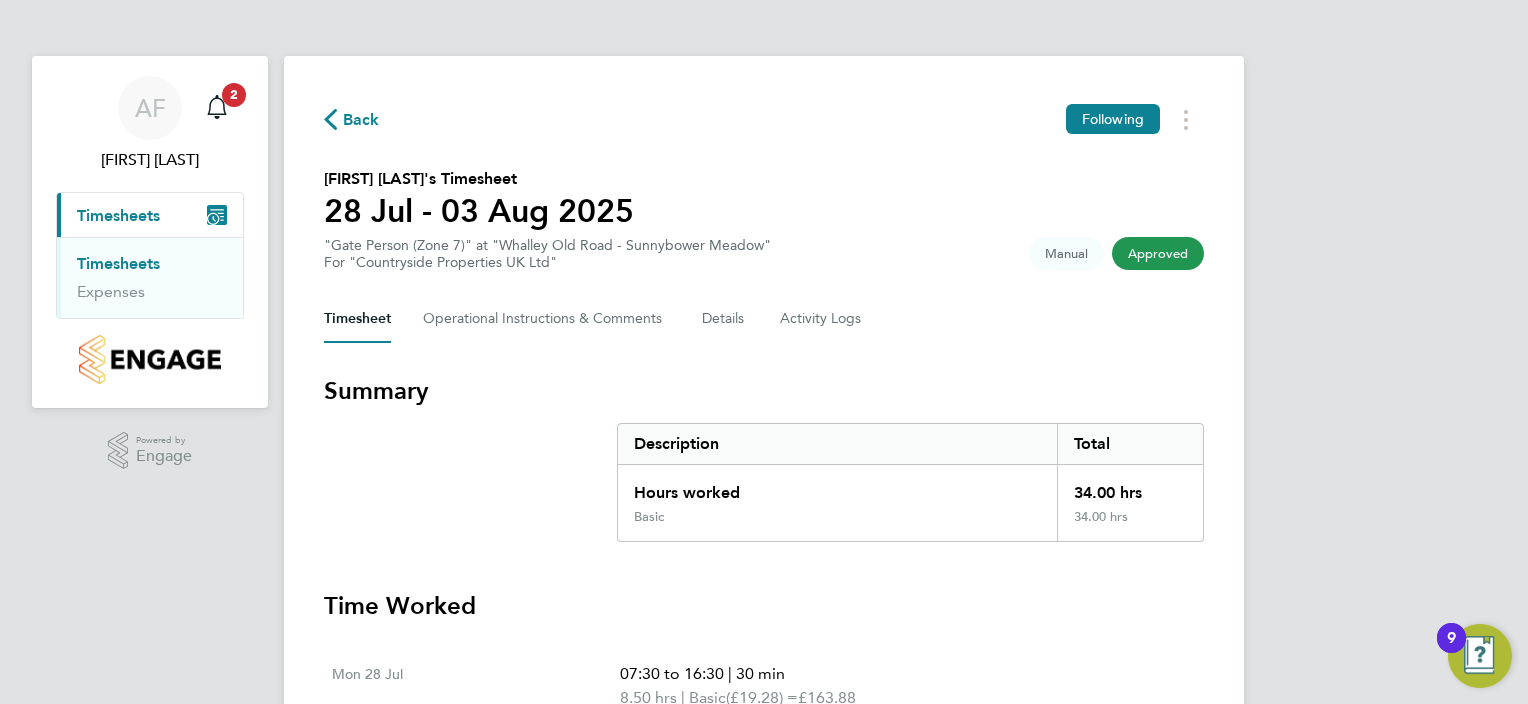click on "Back" 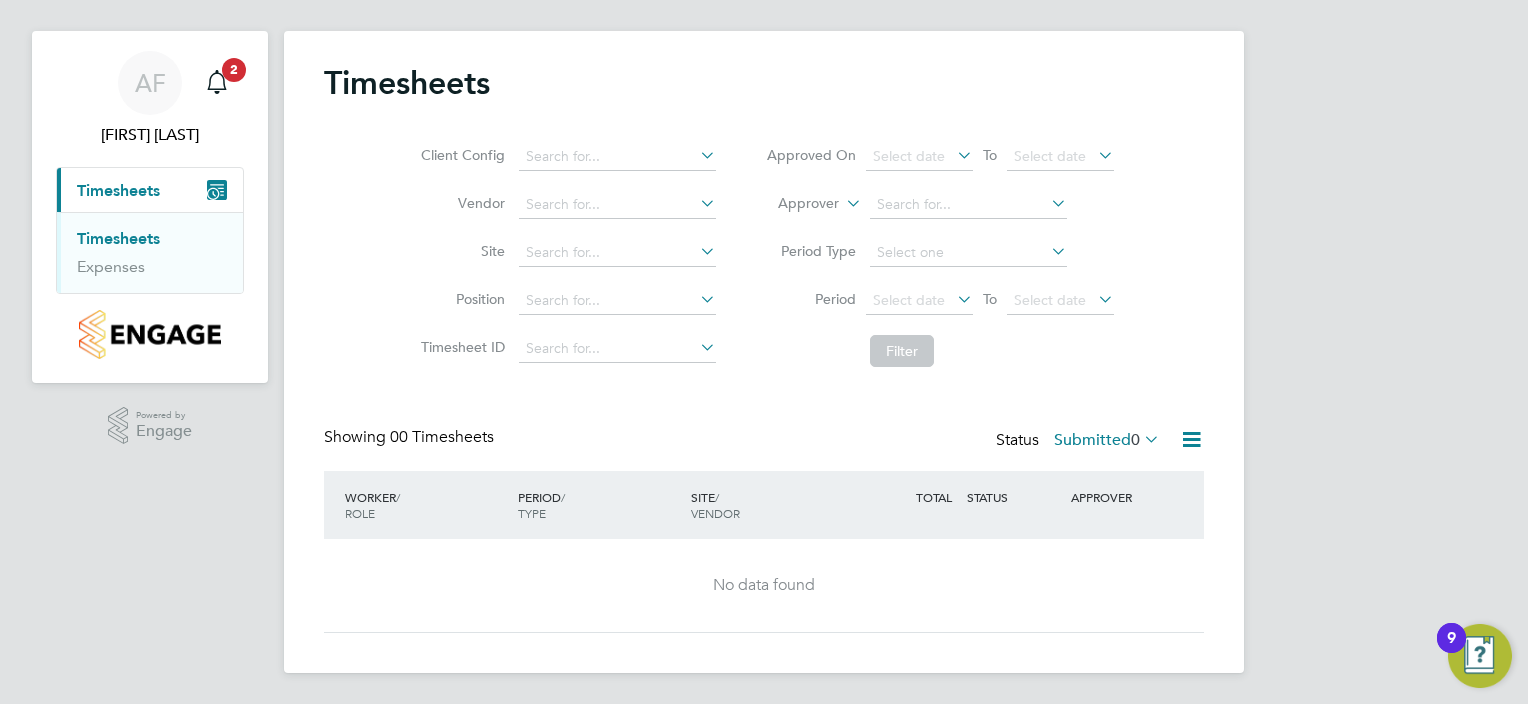 scroll, scrollTop: 0, scrollLeft: 0, axis: both 